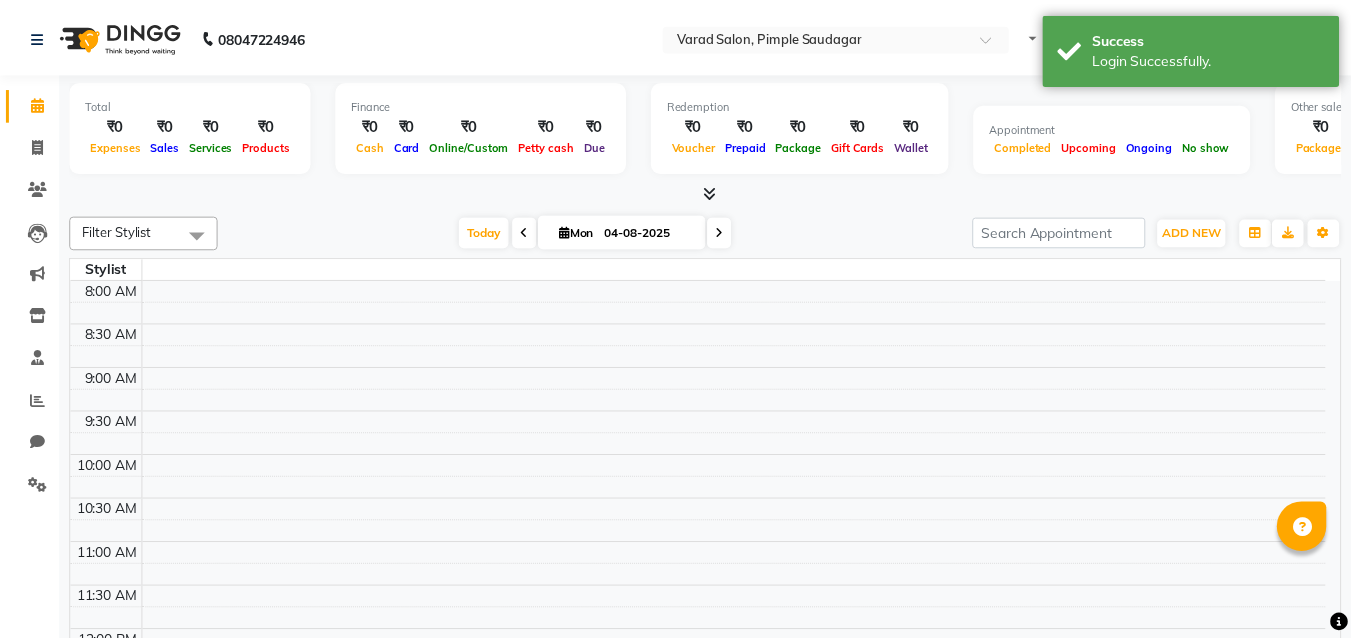 scroll, scrollTop: 0, scrollLeft: 0, axis: both 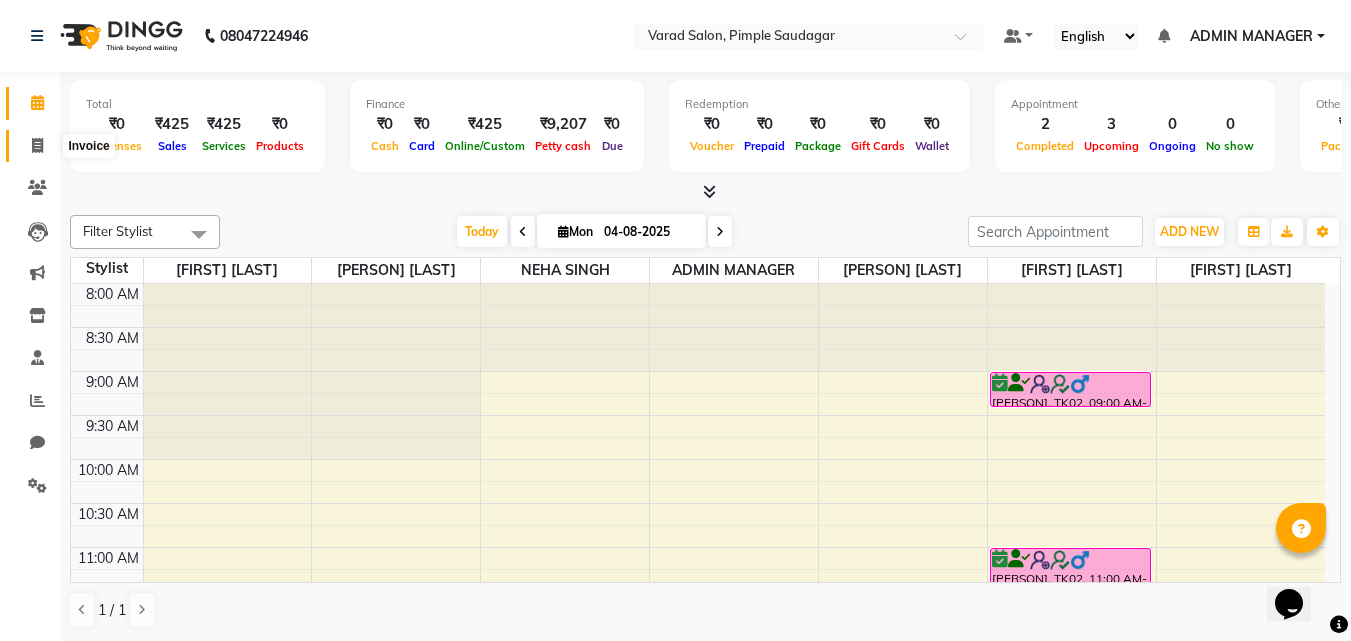 click 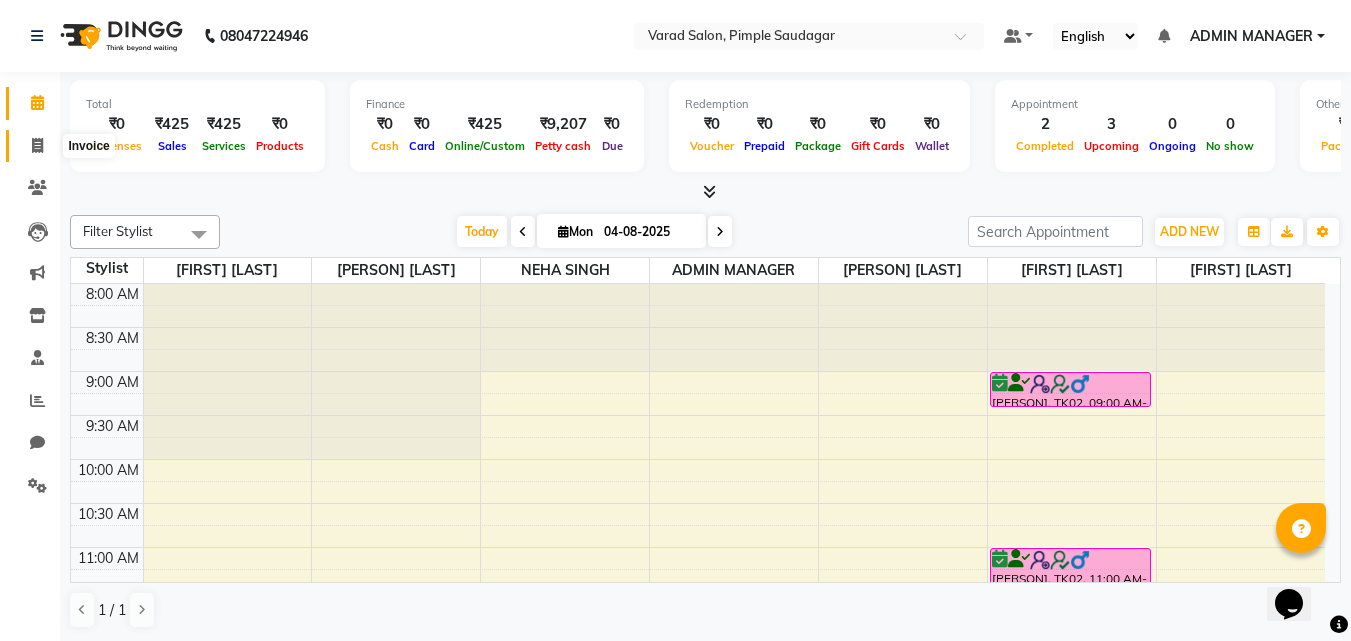 select on "7816" 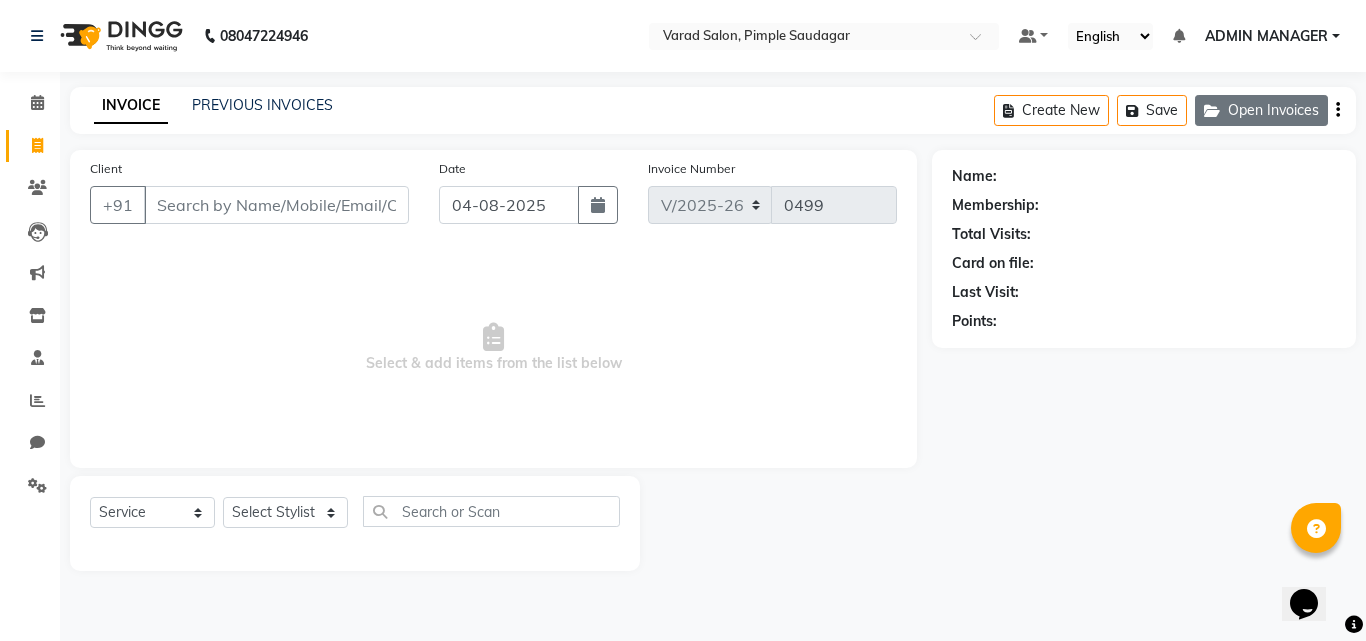 click on "Open Invoices" 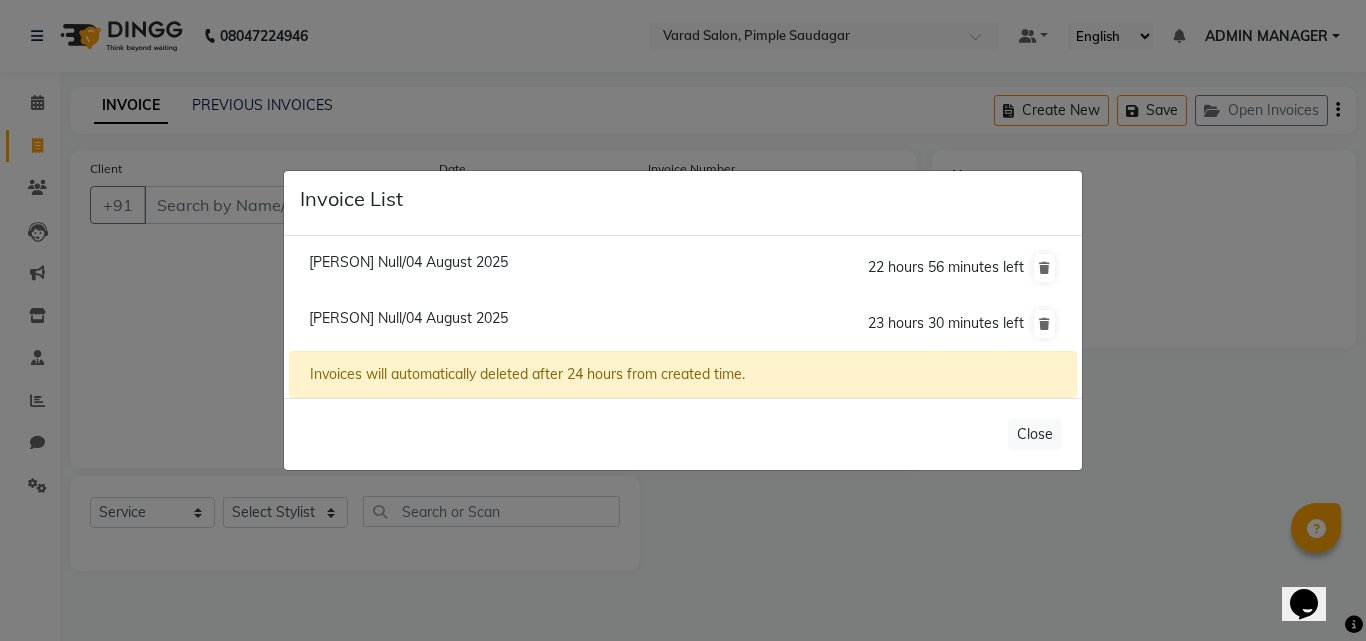 click on "[PERSON] Null/04 August 2025" 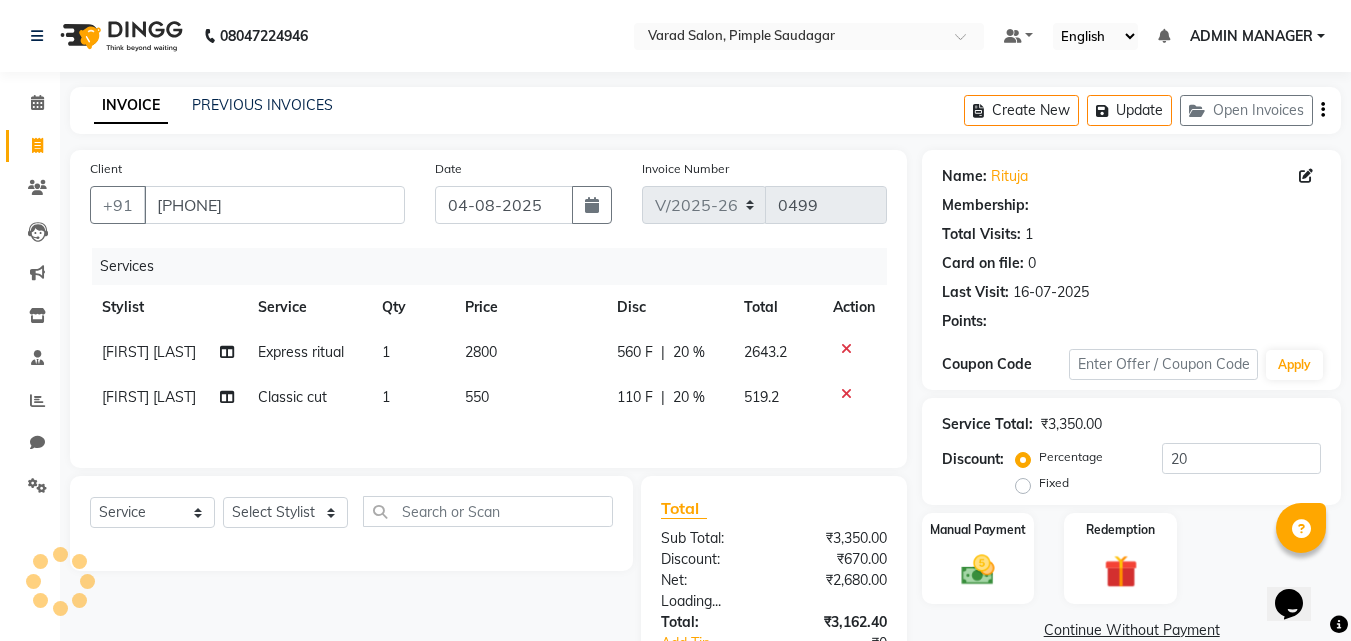type on "0" 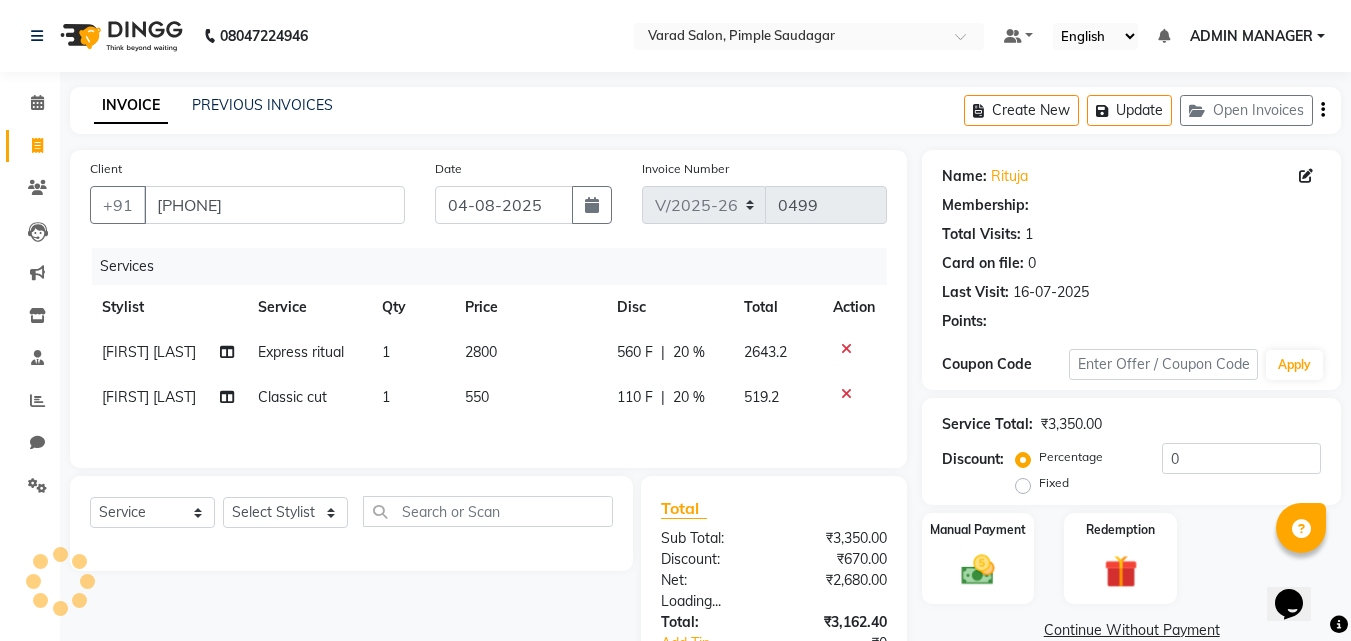 select on "1: Object" 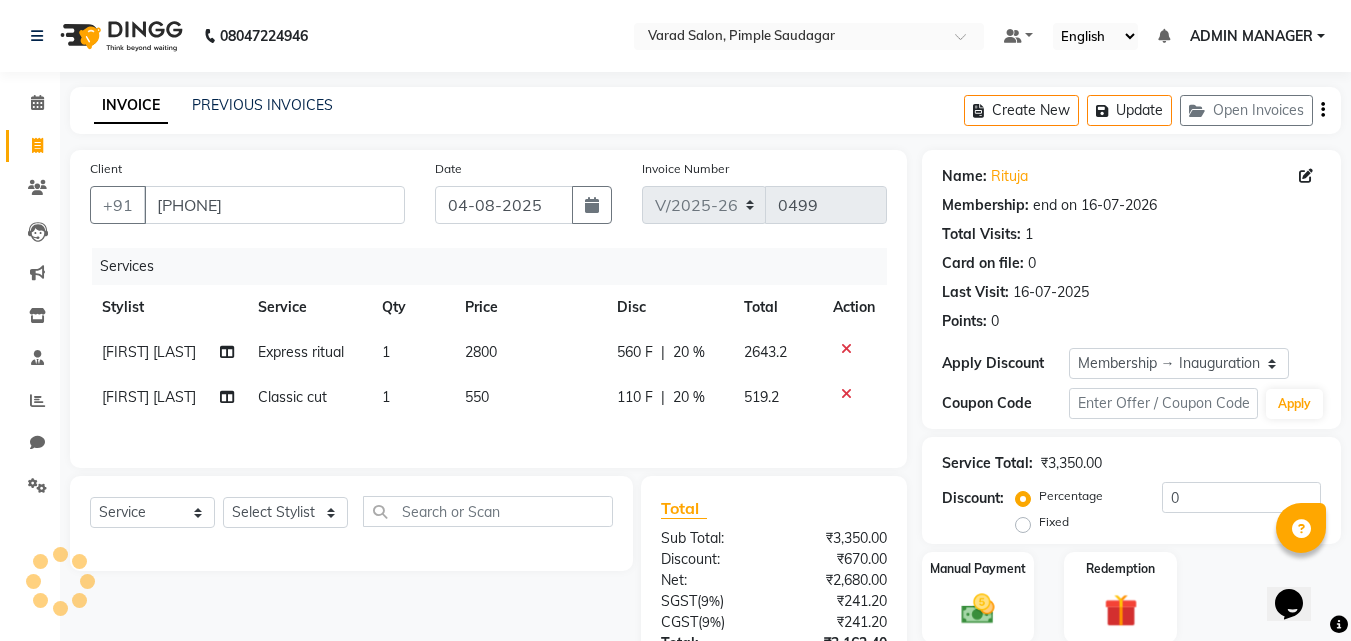 type on "20" 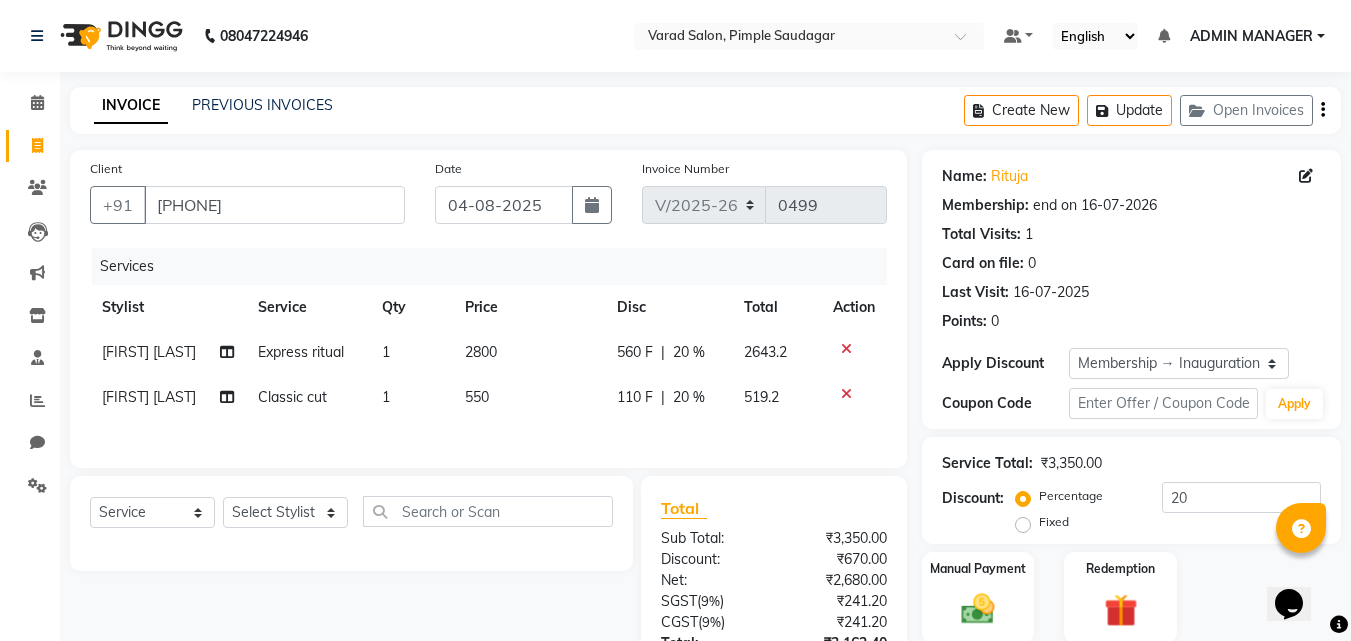 scroll, scrollTop: 183, scrollLeft: 0, axis: vertical 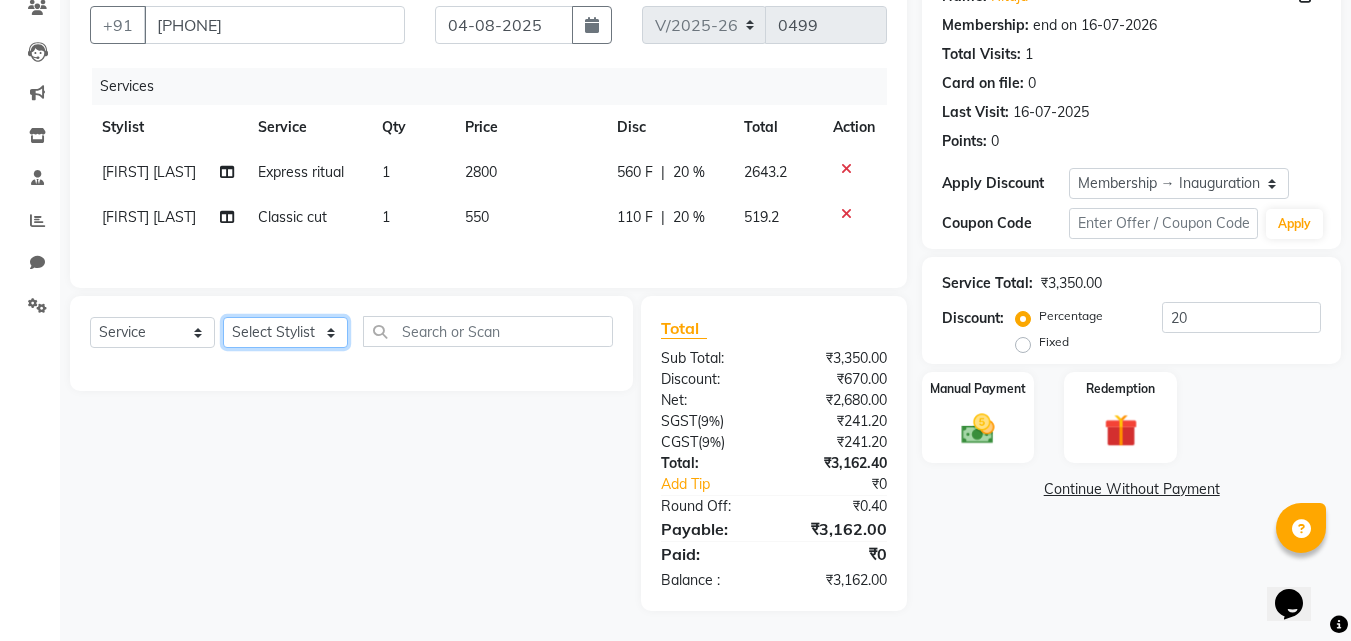 click on "Select Stylist ADMIN MANAGER Ankita Chavan Govind Kamble NEHA SINGH Rajesh Raut Ruksana shikh tejas bhul" 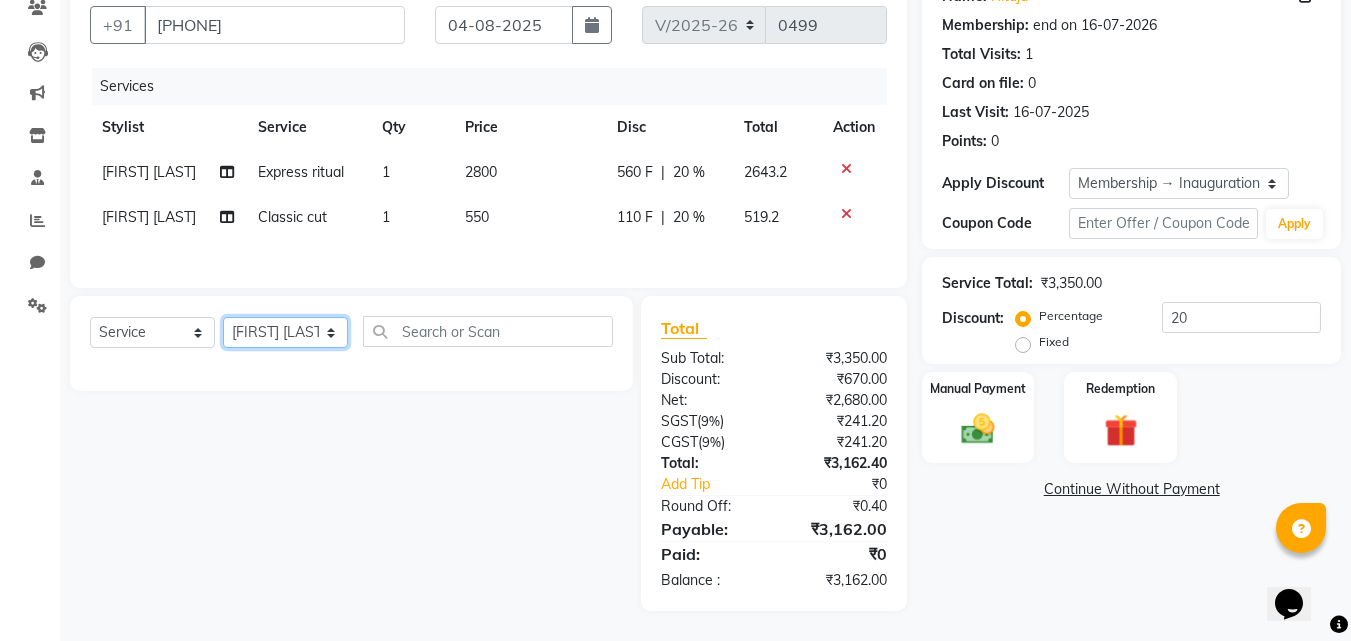 click on "Select Stylist ADMIN MANAGER Ankita Chavan Govind Kamble NEHA SINGH Rajesh Raut Ruksana shikh tejas bhul" 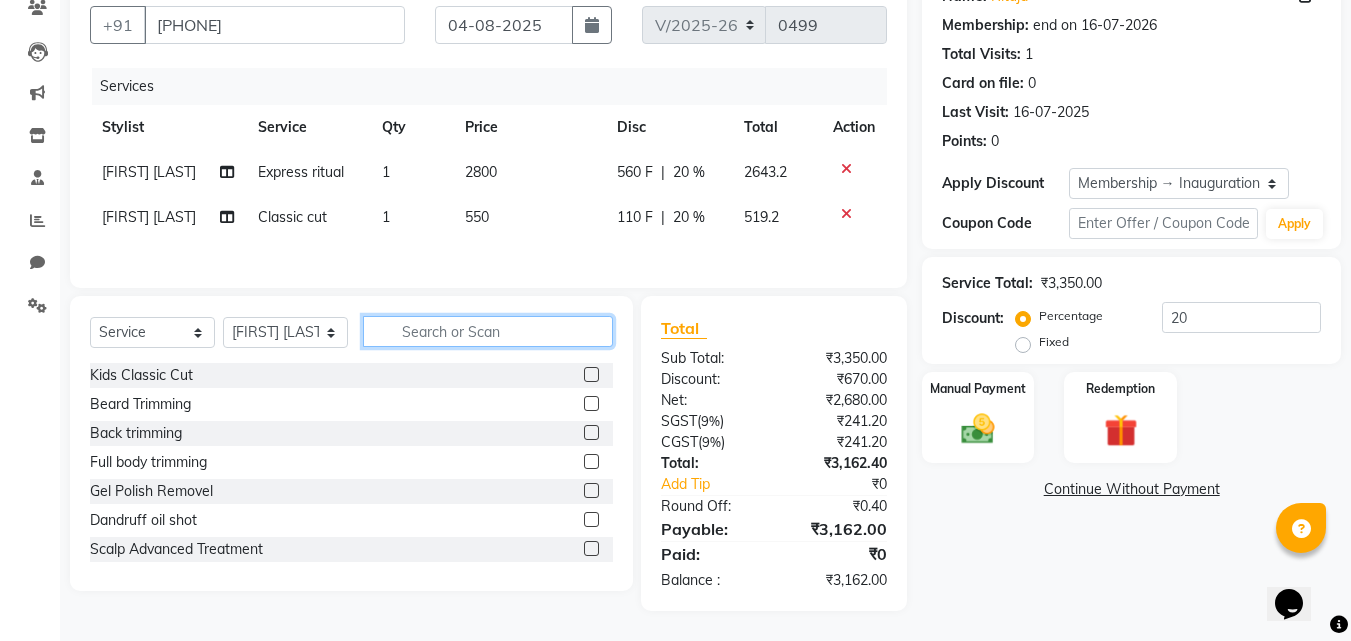 click 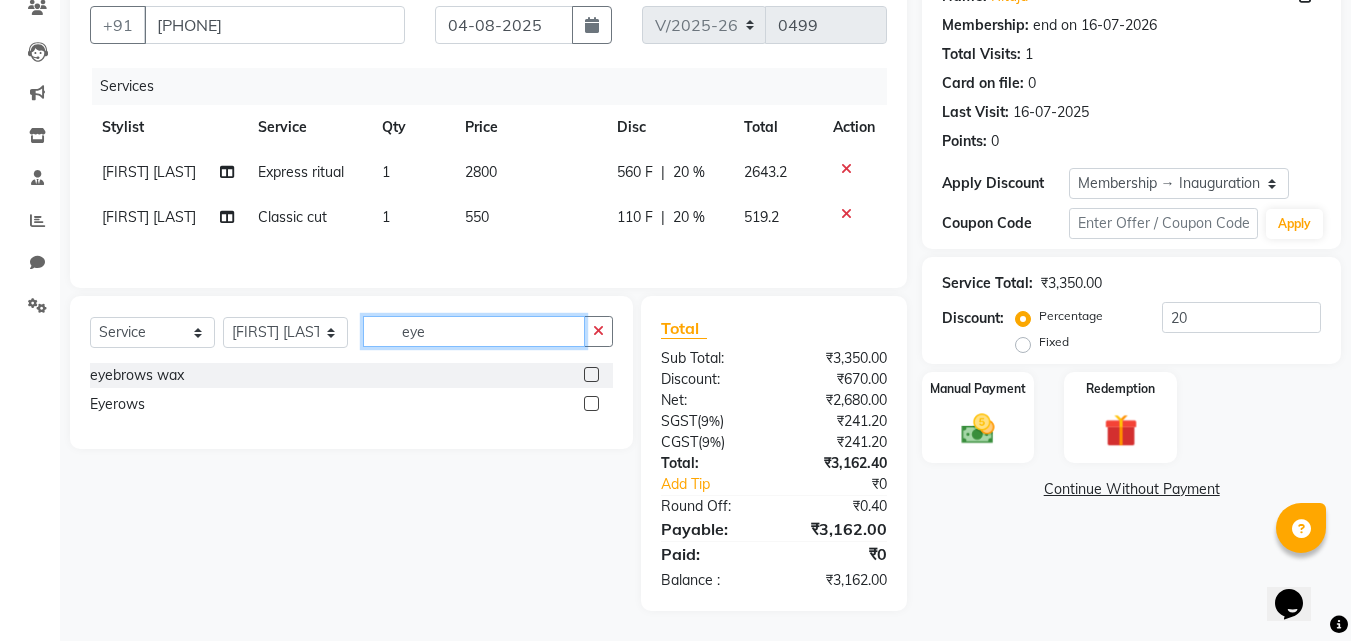 type on "eye" 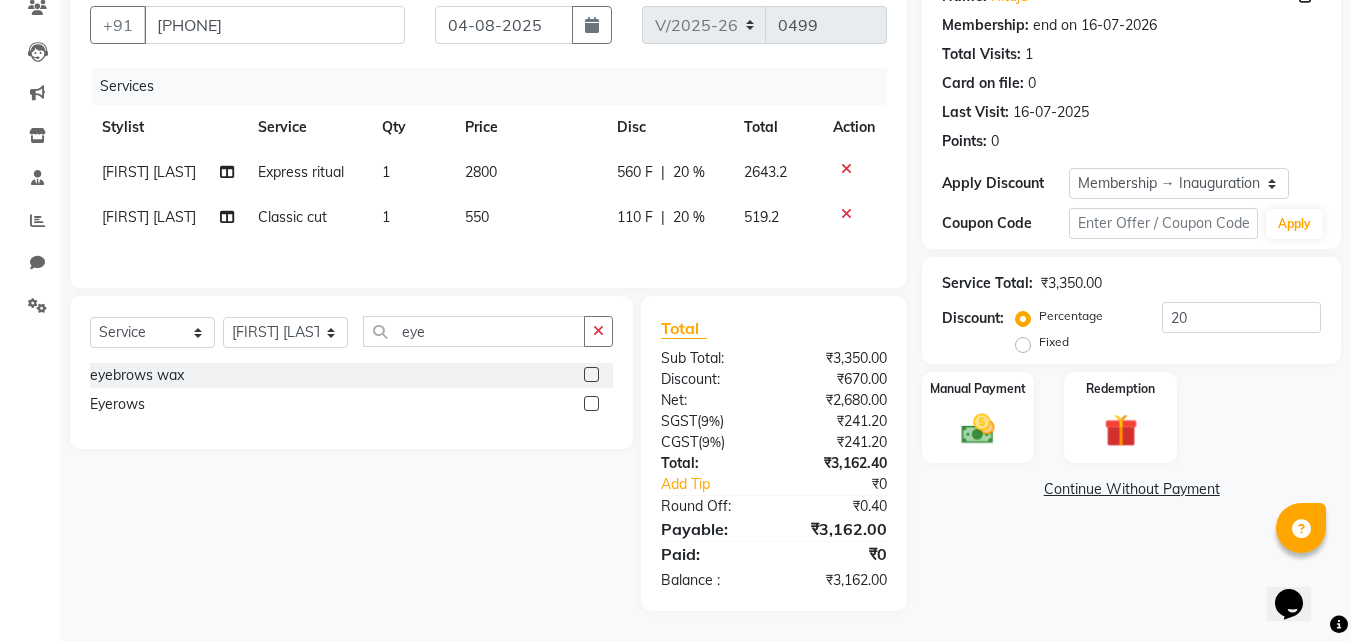 click 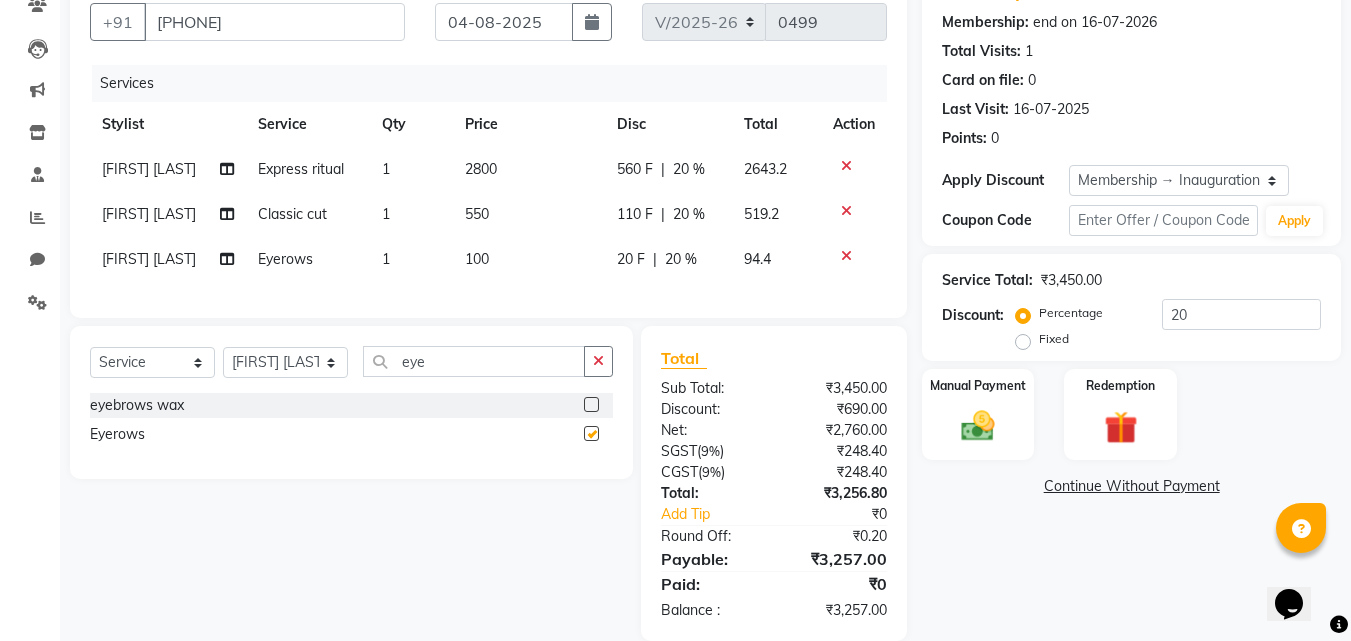 checkbox on "false" 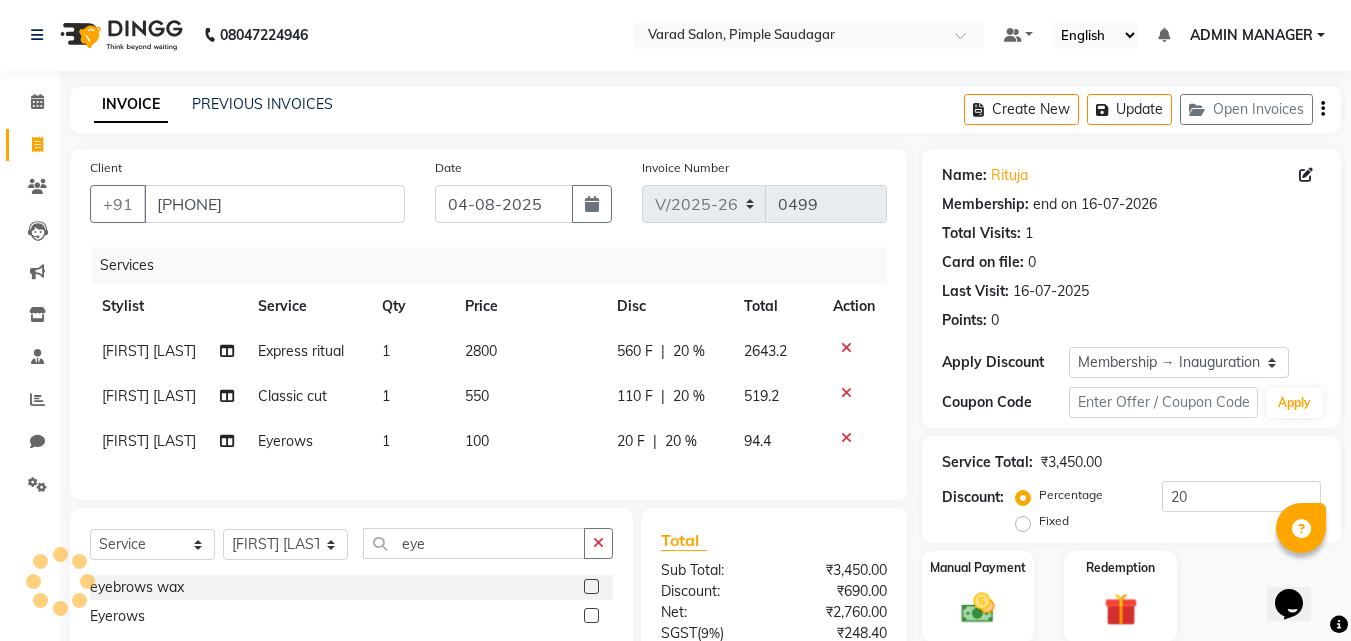scroll, scrollTop: 0, scrollLeft: 0, axis: both 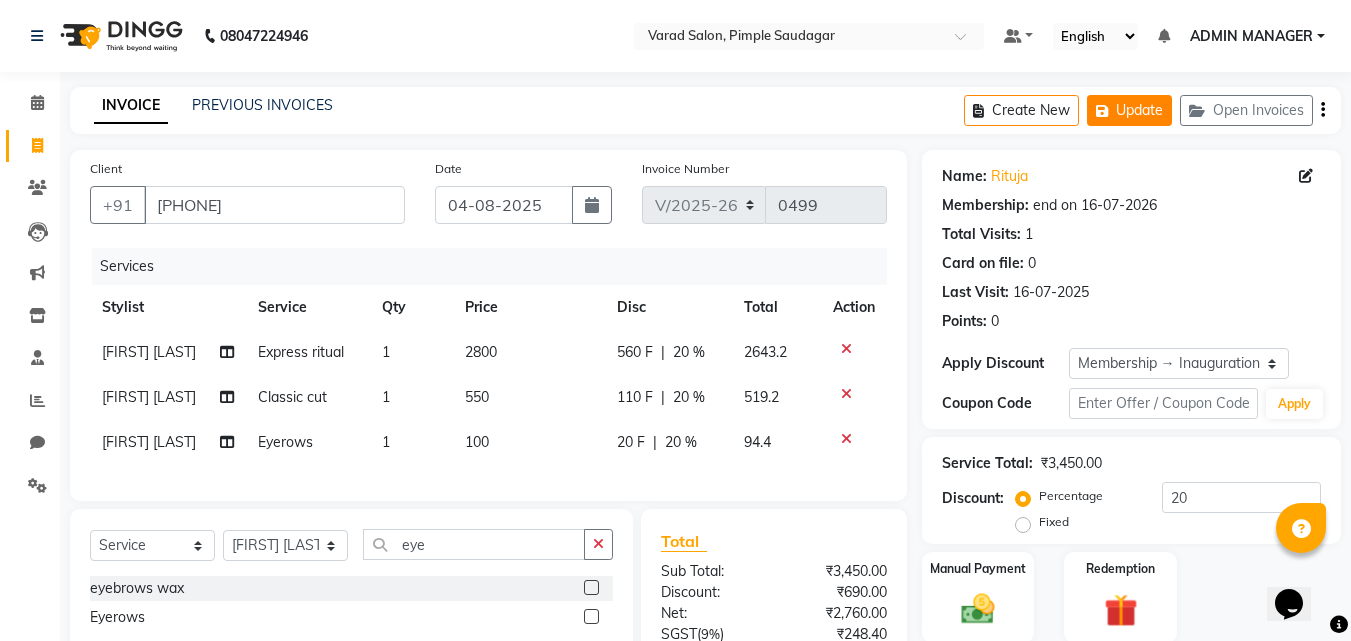 click on "Update" 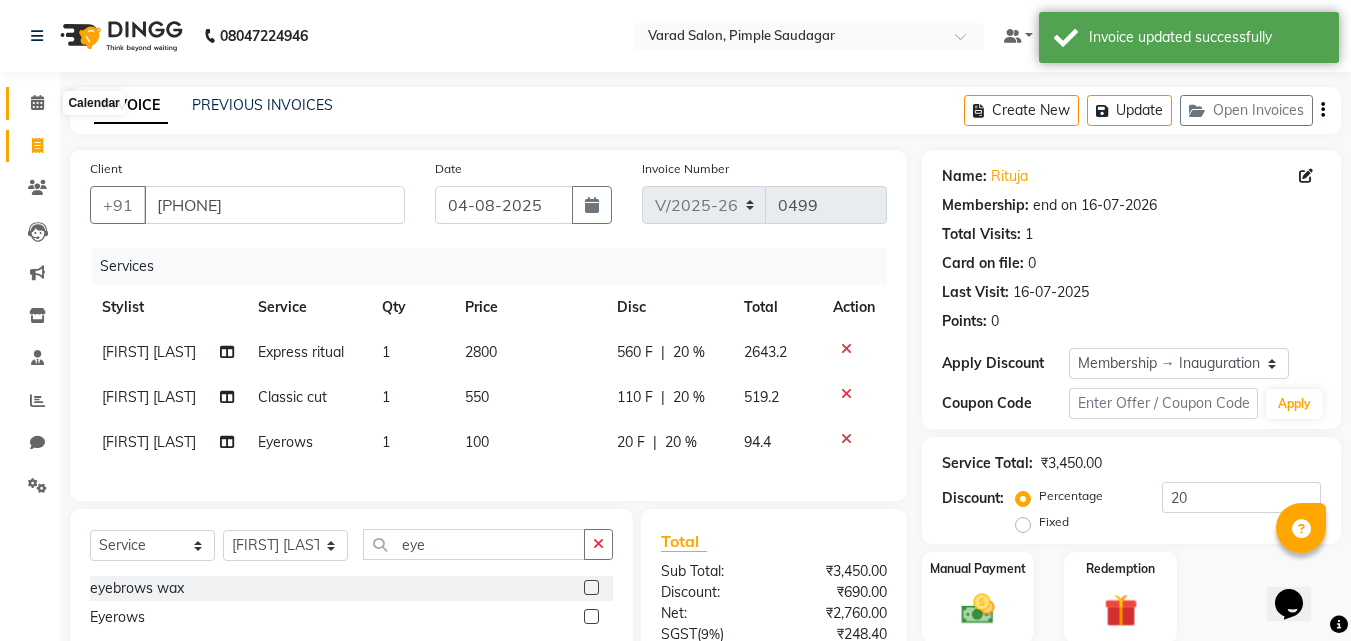 click 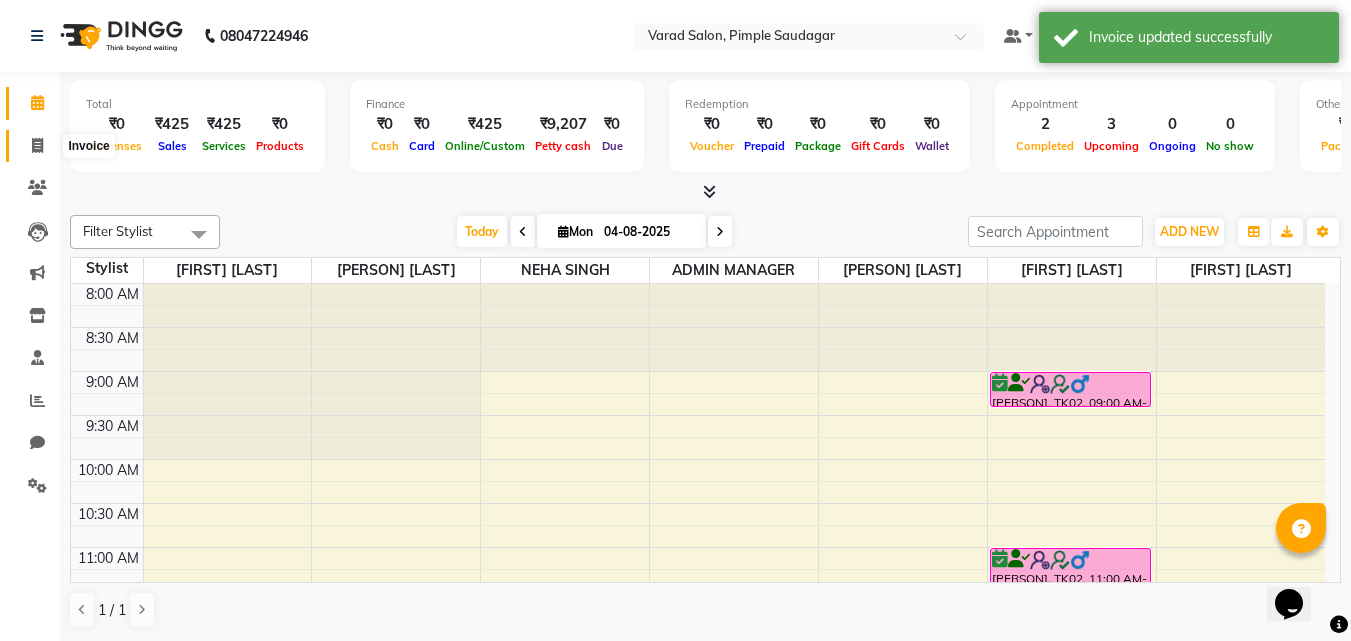 click 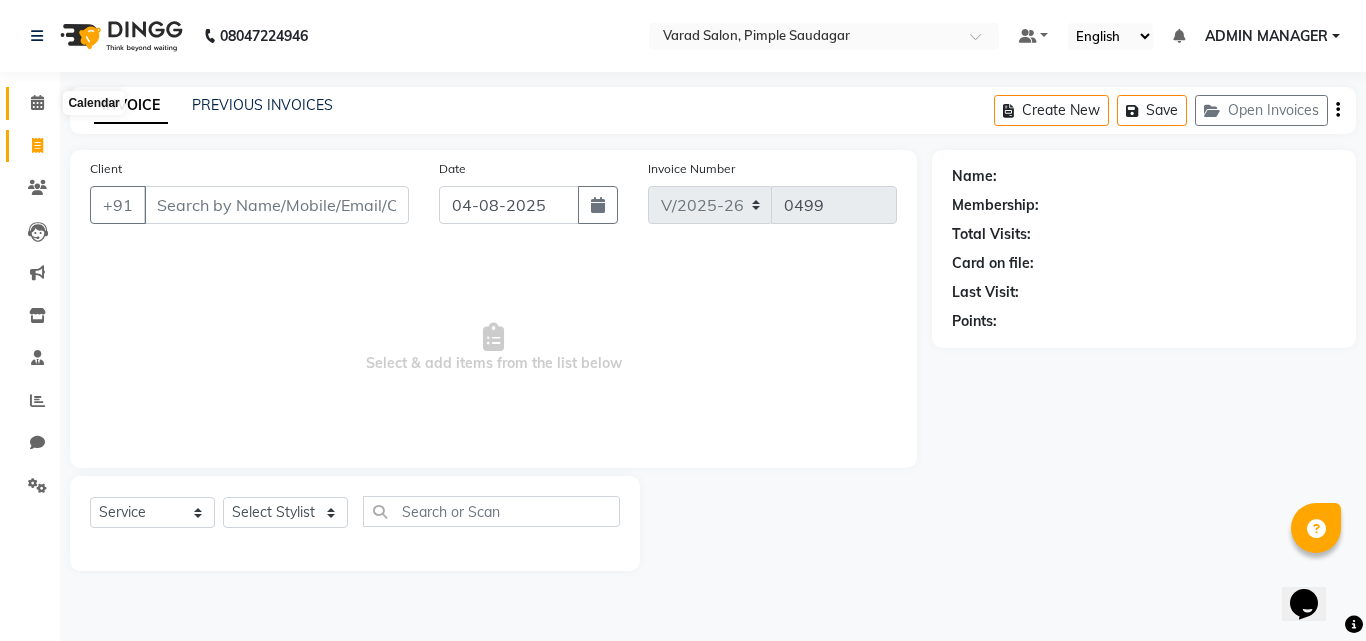 click 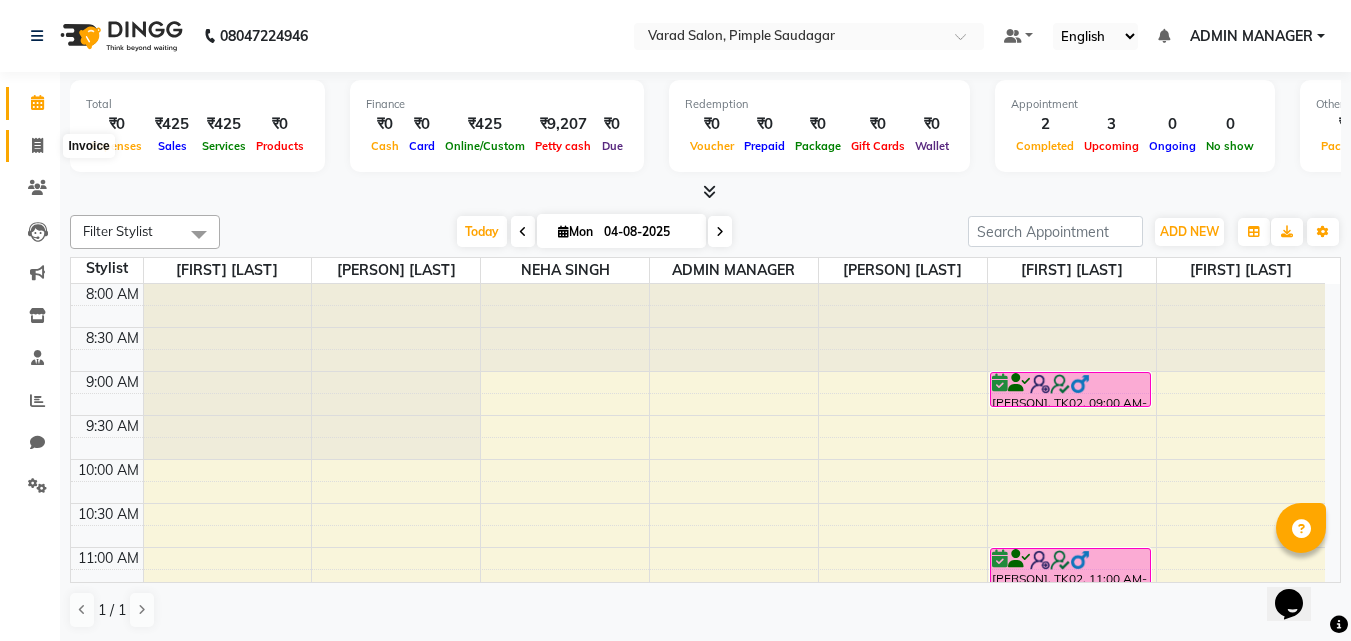 click 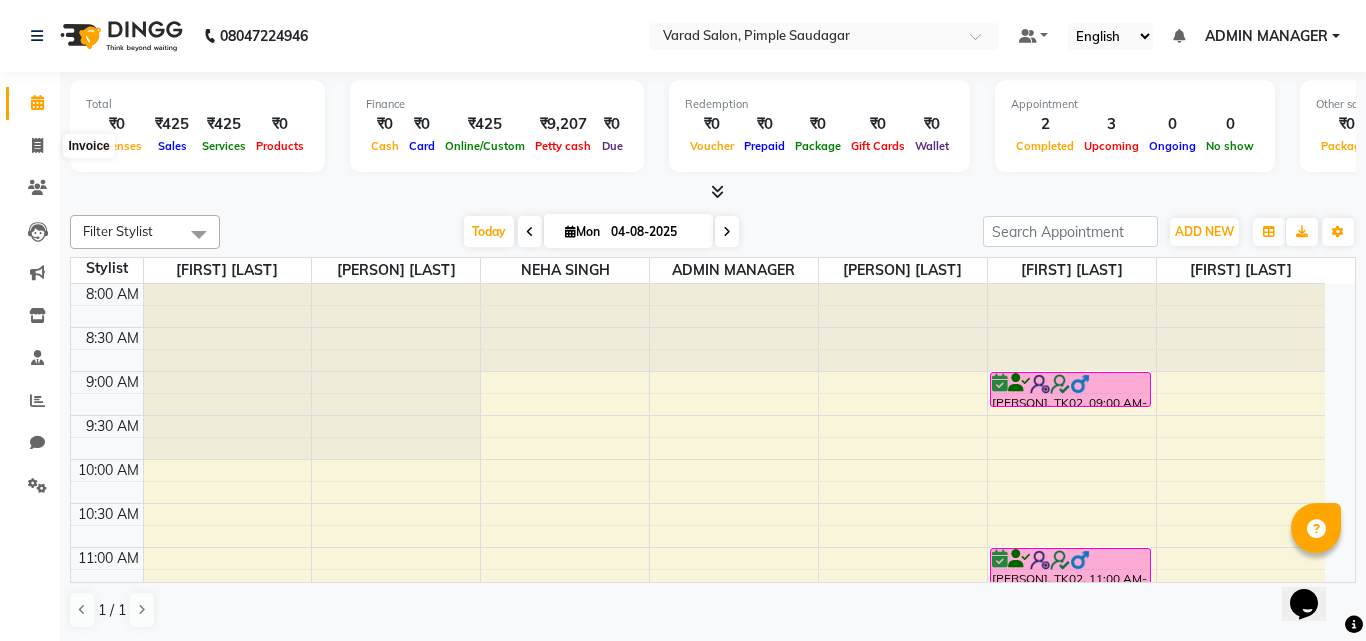 select on "service" 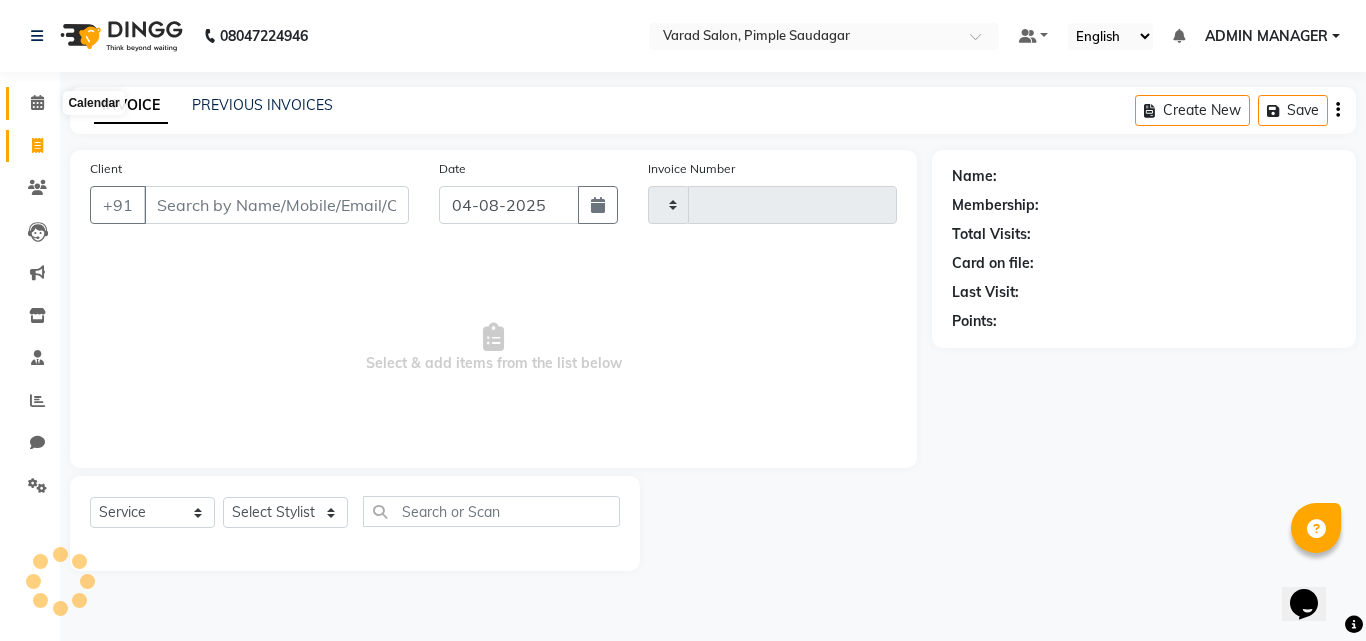 click 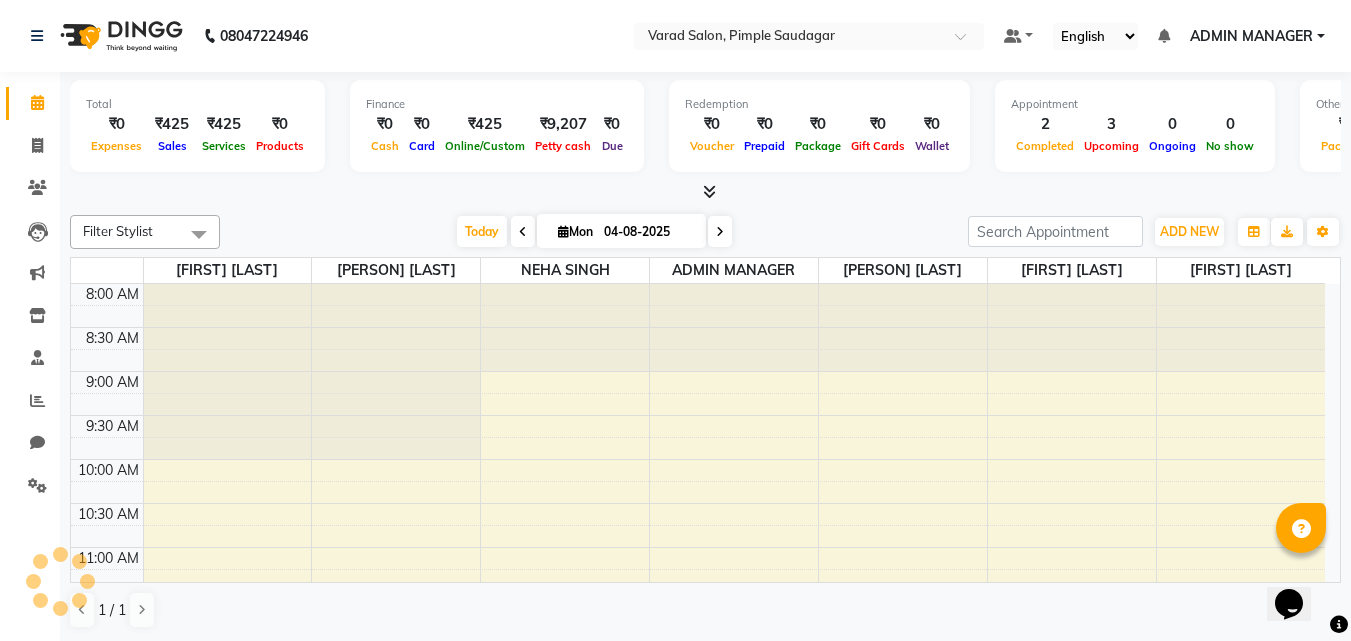 scroll, scrollTop: 0, scrollLeft: 0, axis: both 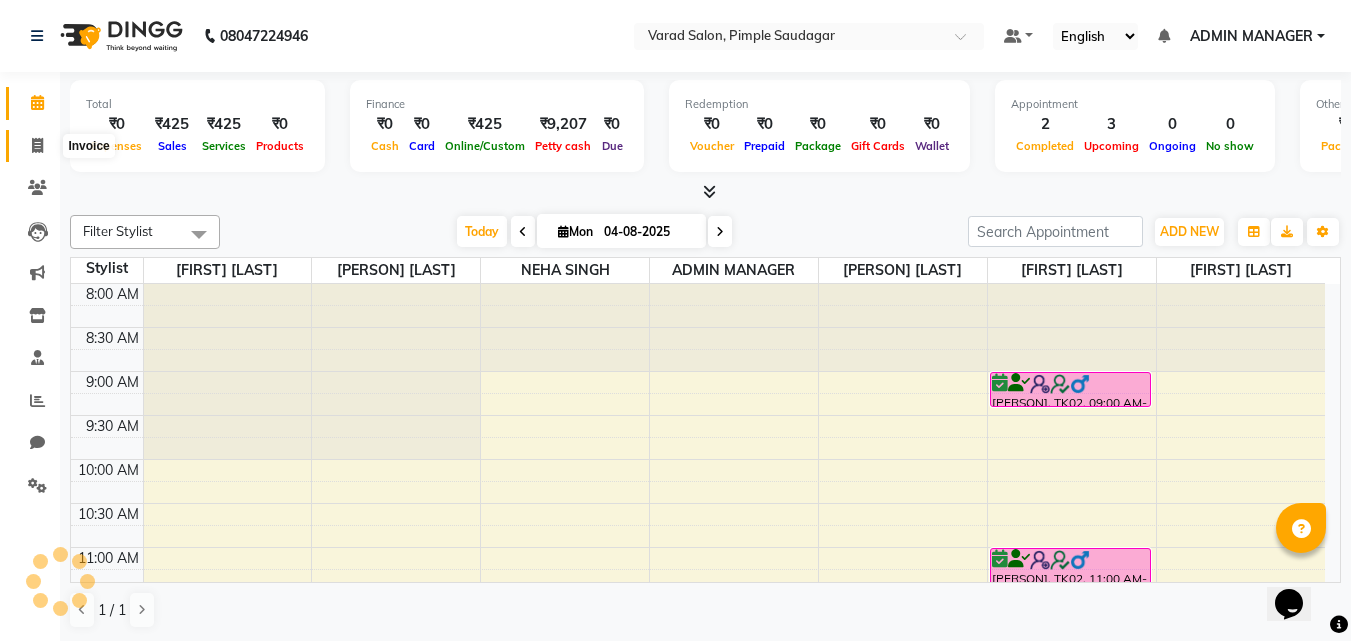 click 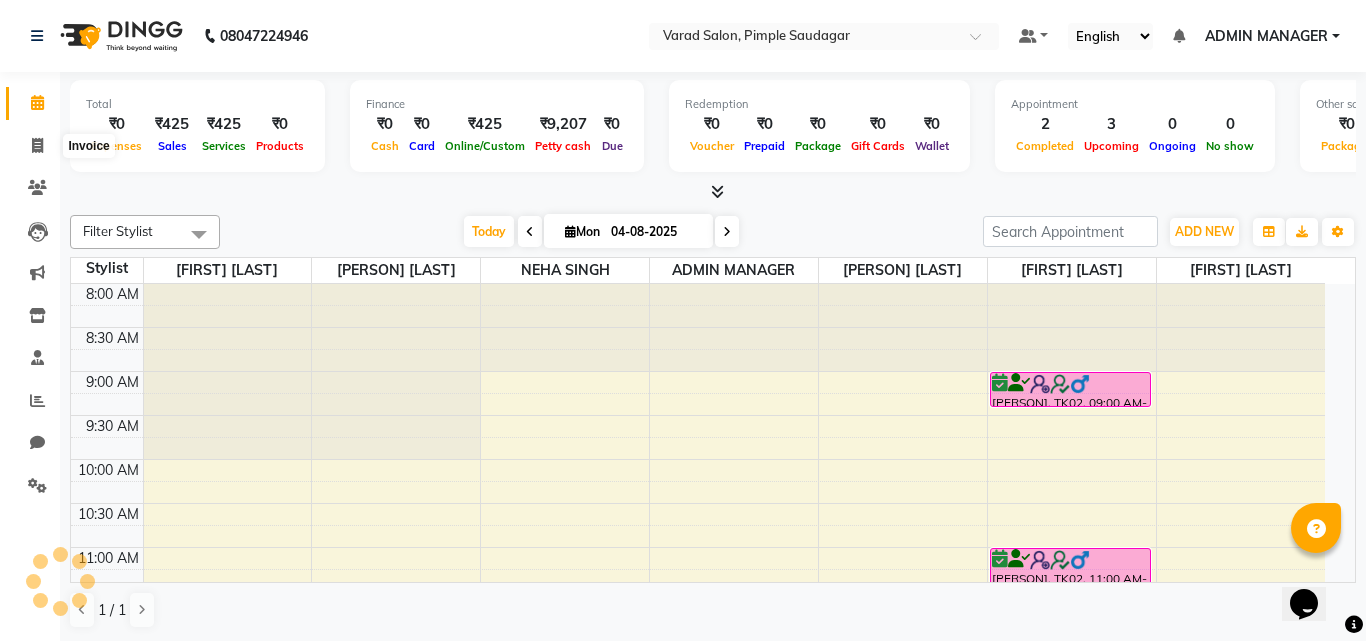 select on "7816" 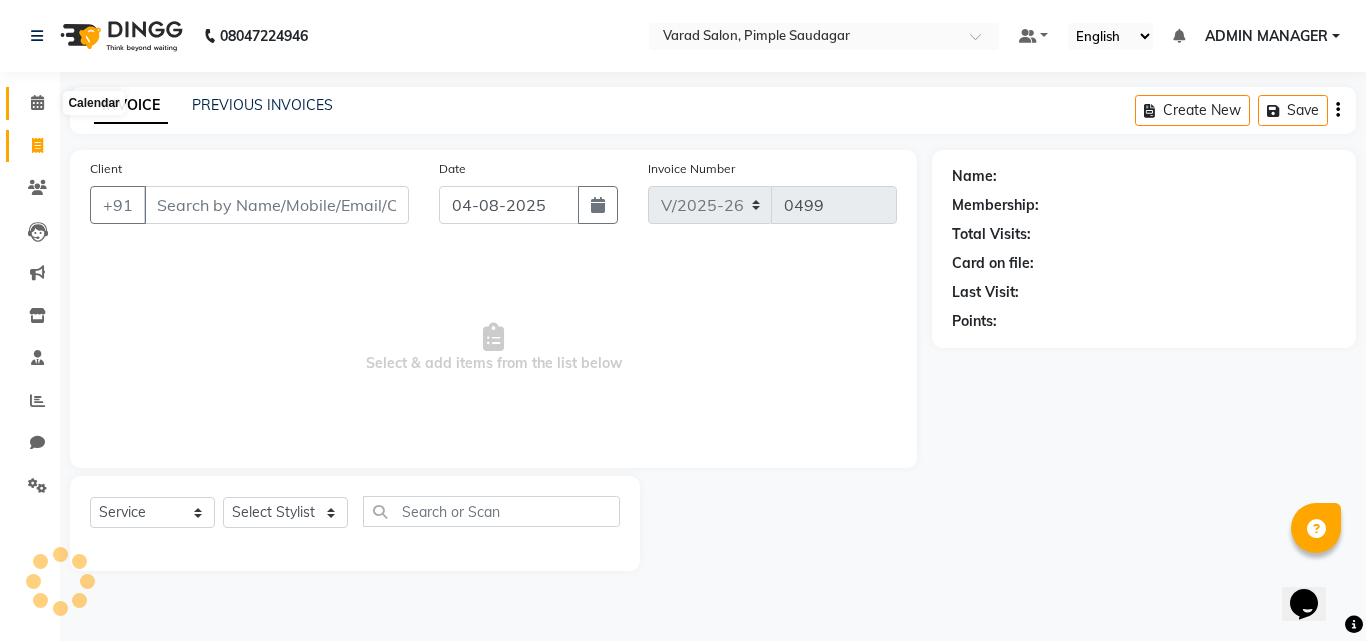 click 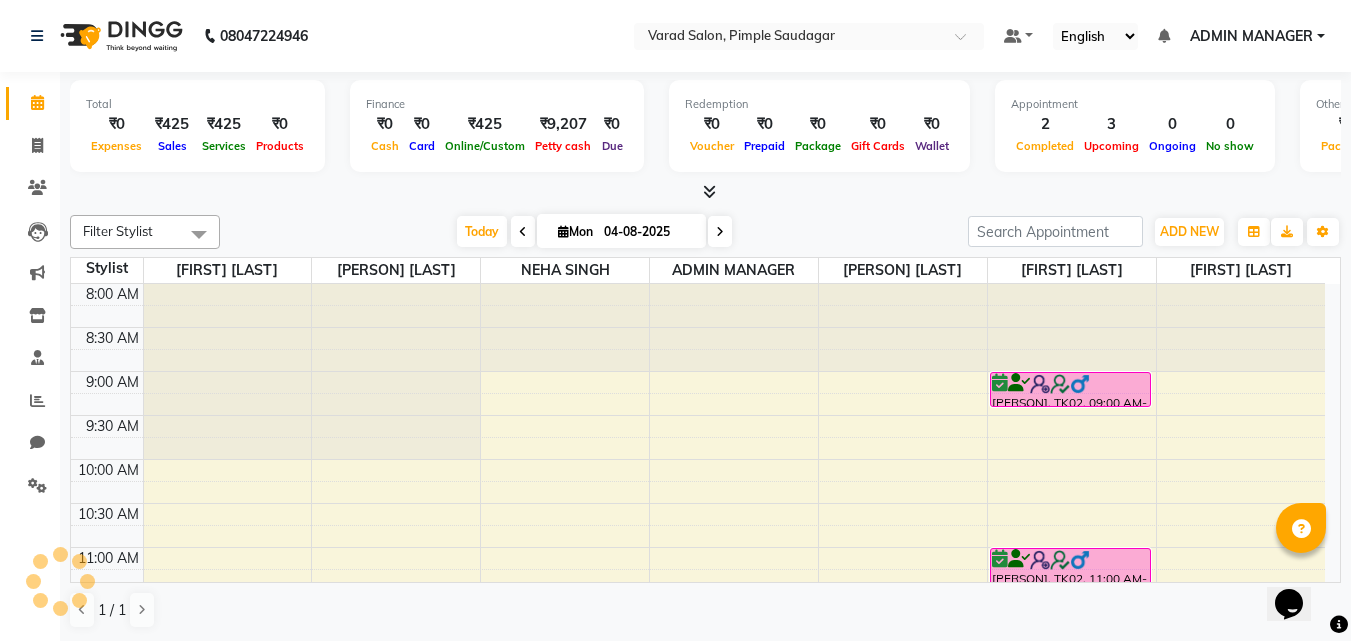 scroll, scrollTop: 0, scrollLeft: 0, axis: both 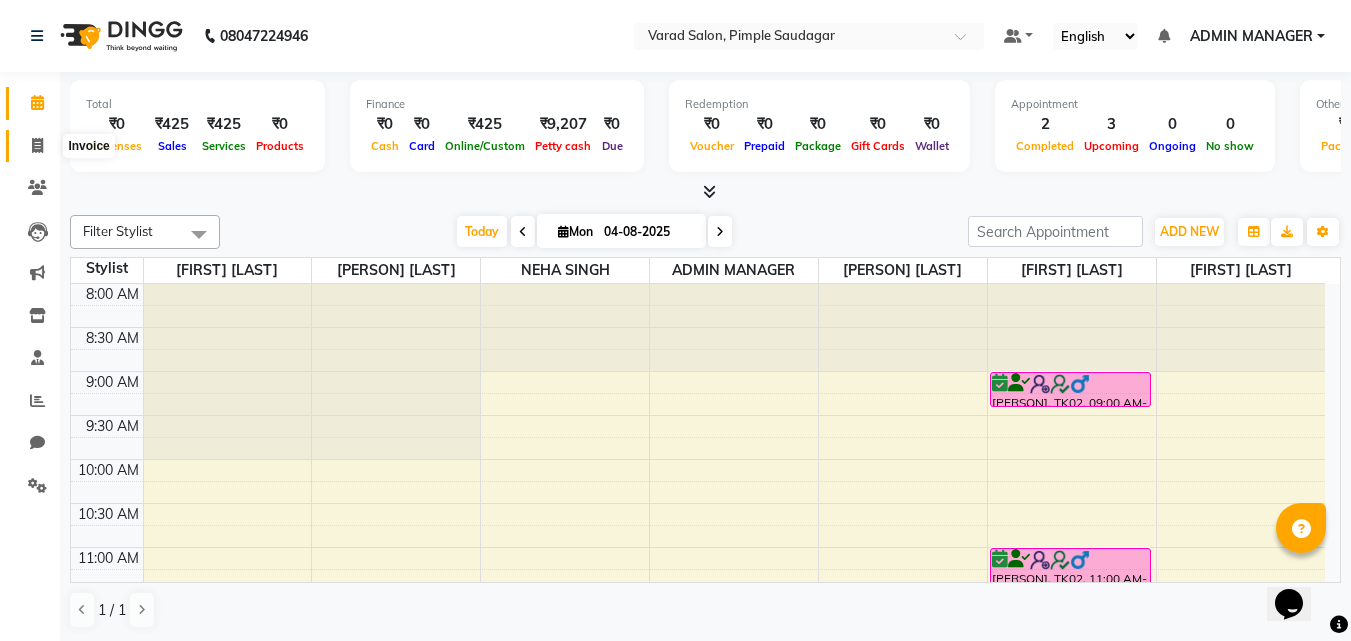 click 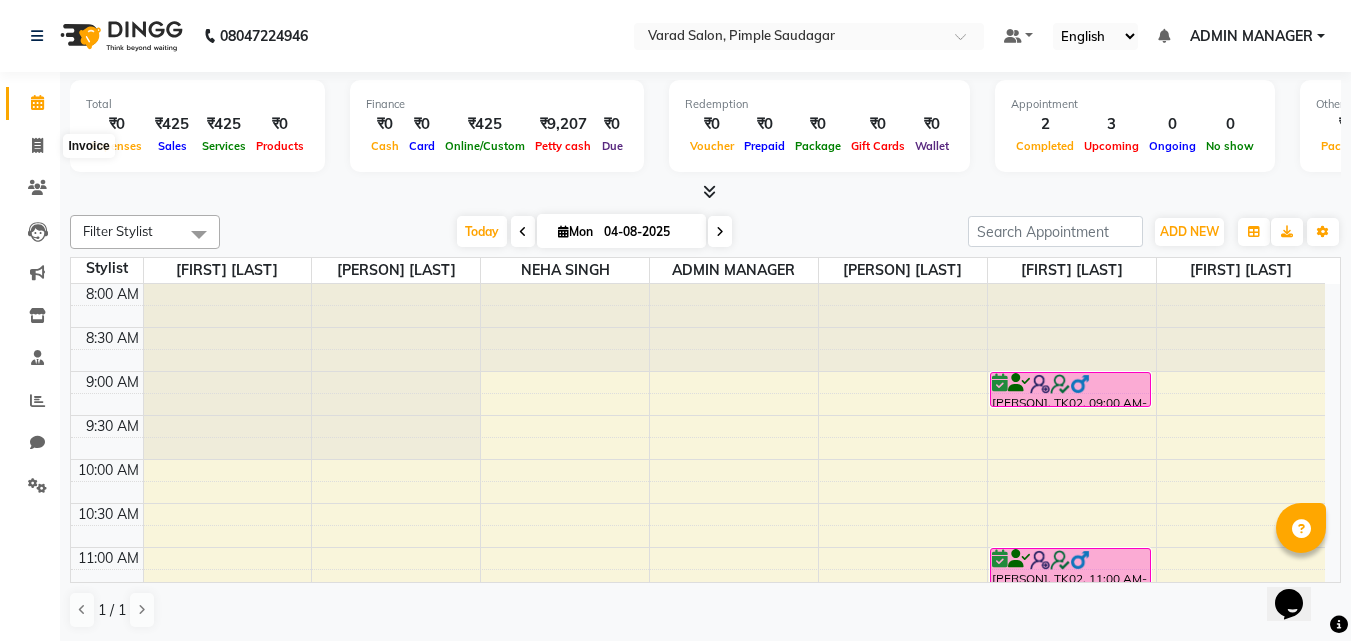 select on "7816" 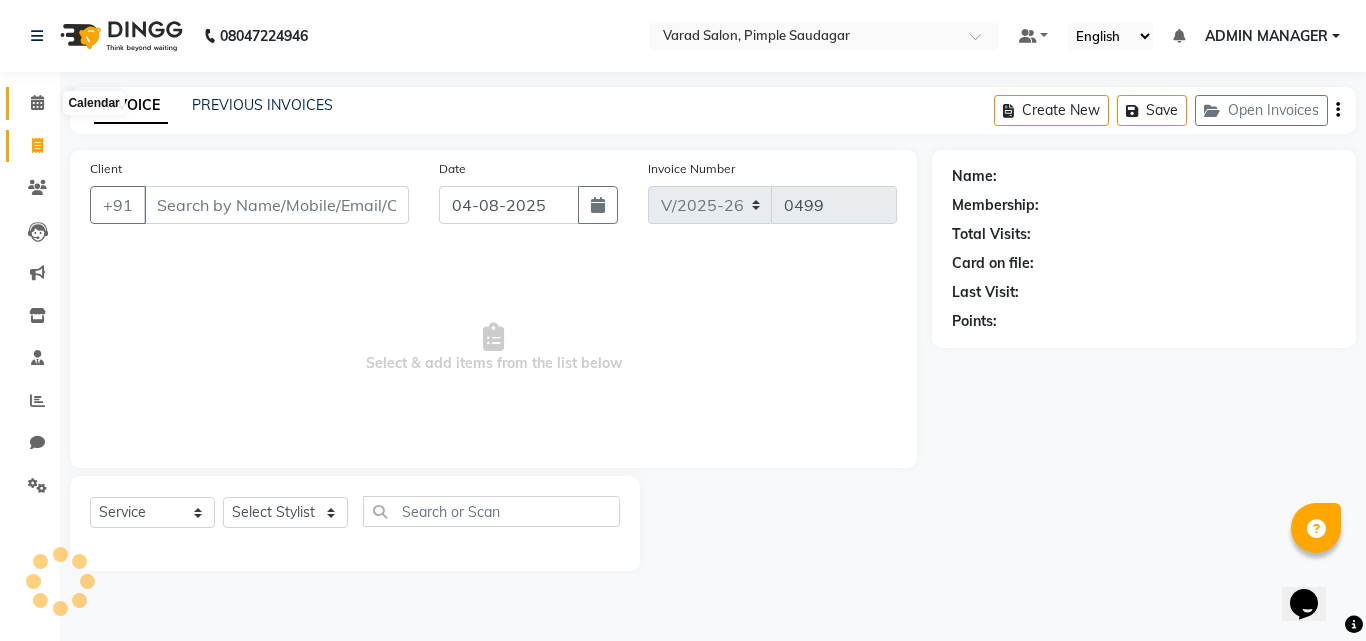 click 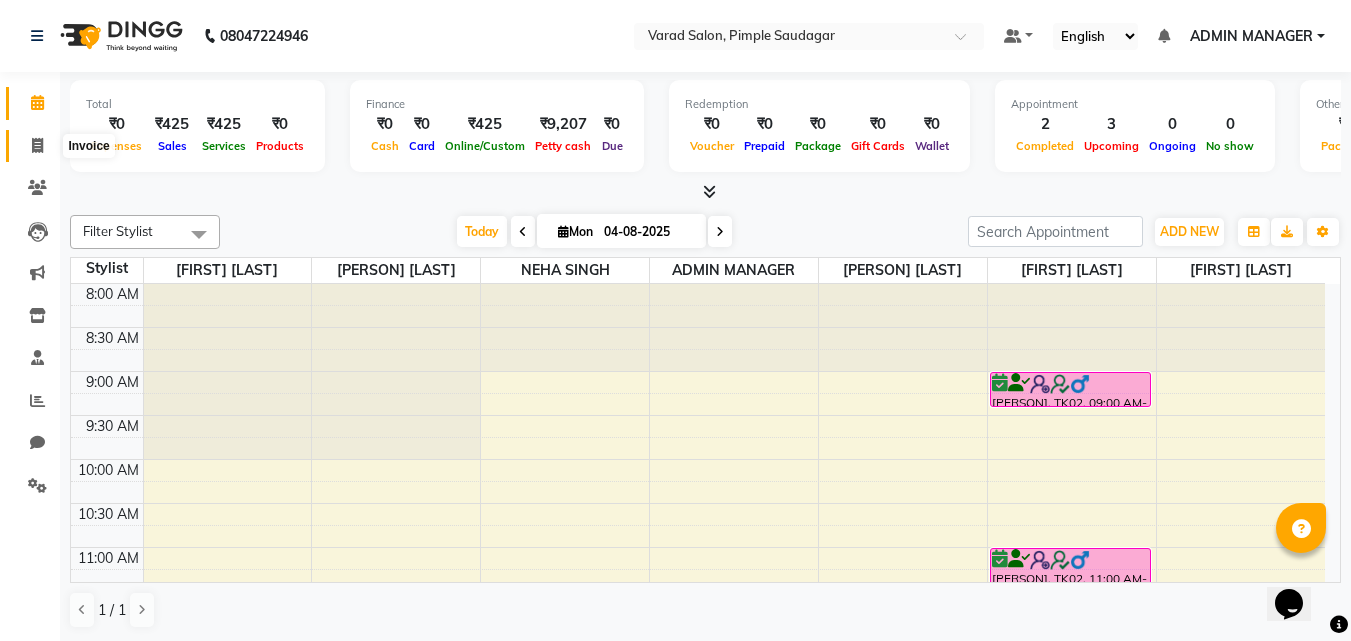 click 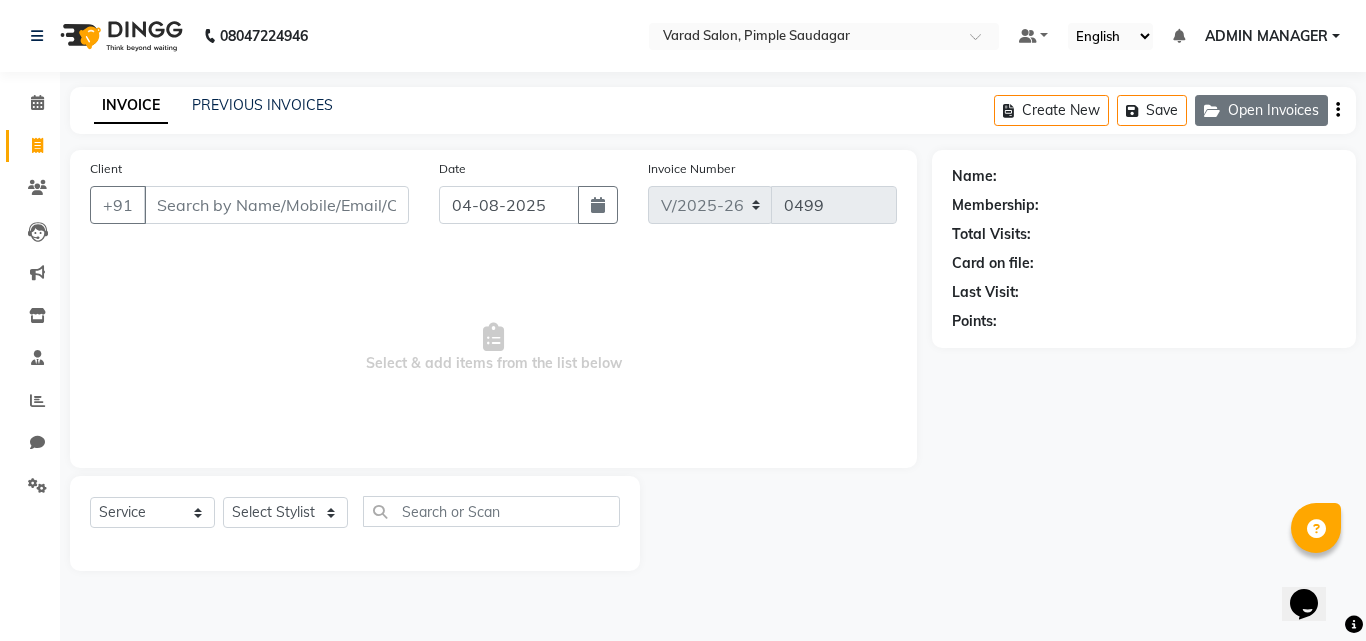 click on "Open Invoices" 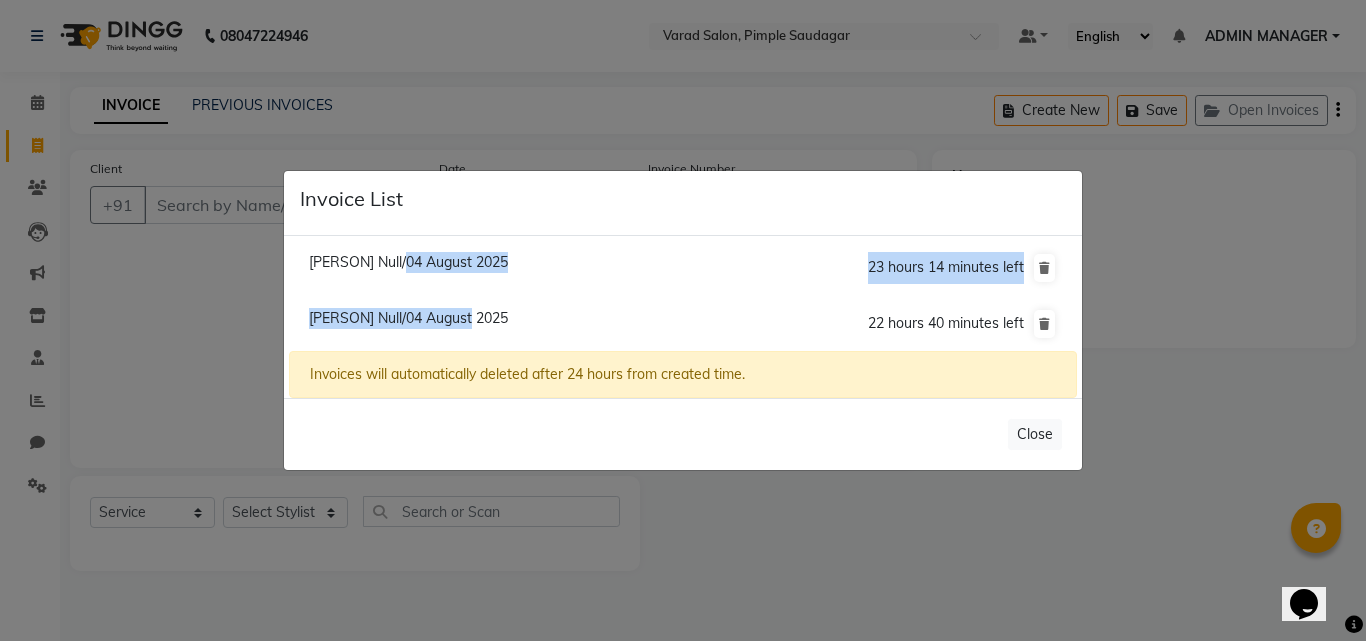 drag, startPoint x: 391, startPoint y: 254, endPoint x: 553, endPoint y: 334, distance: 180.67651 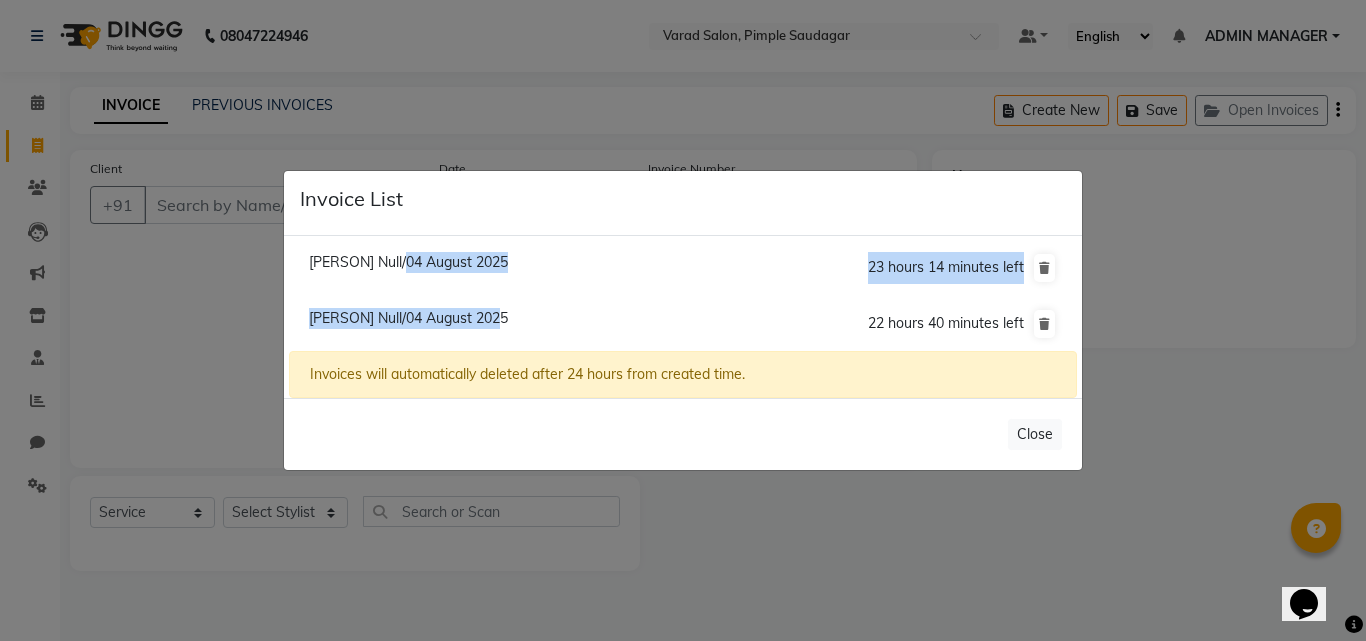click on "[PERSON] Null/04 August 2025  22 hours 40 minutes left" 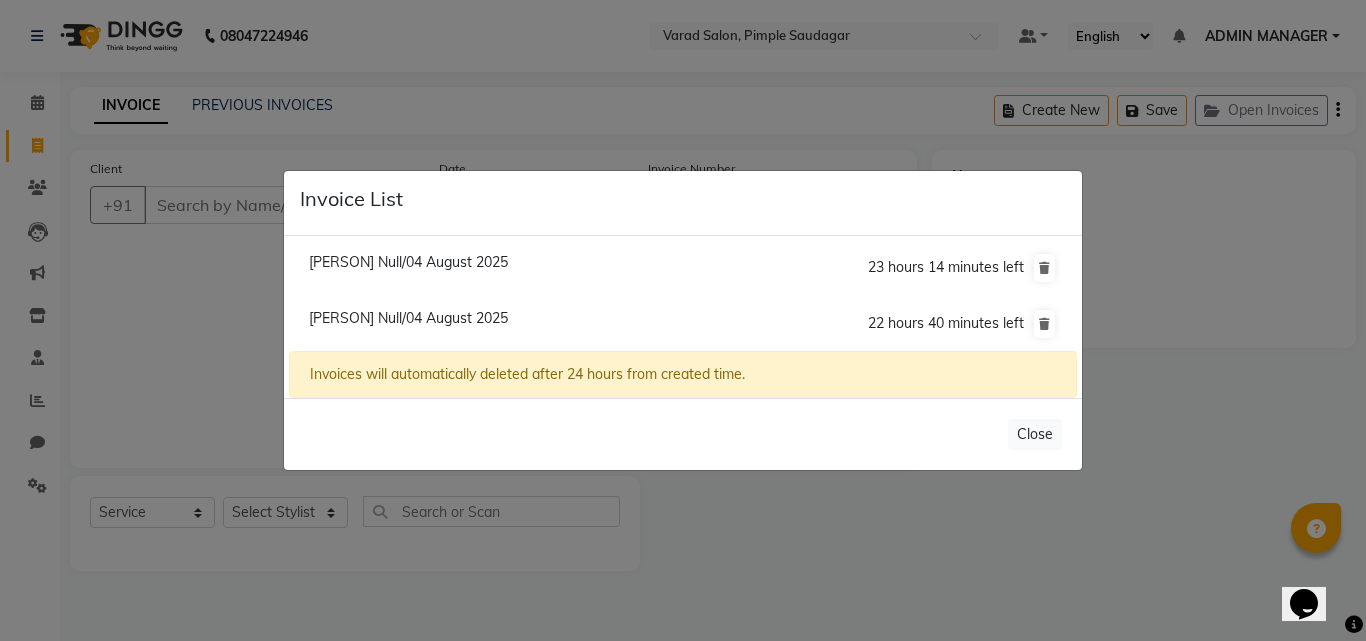 click on "[PERSON] Null/04 August 2025" 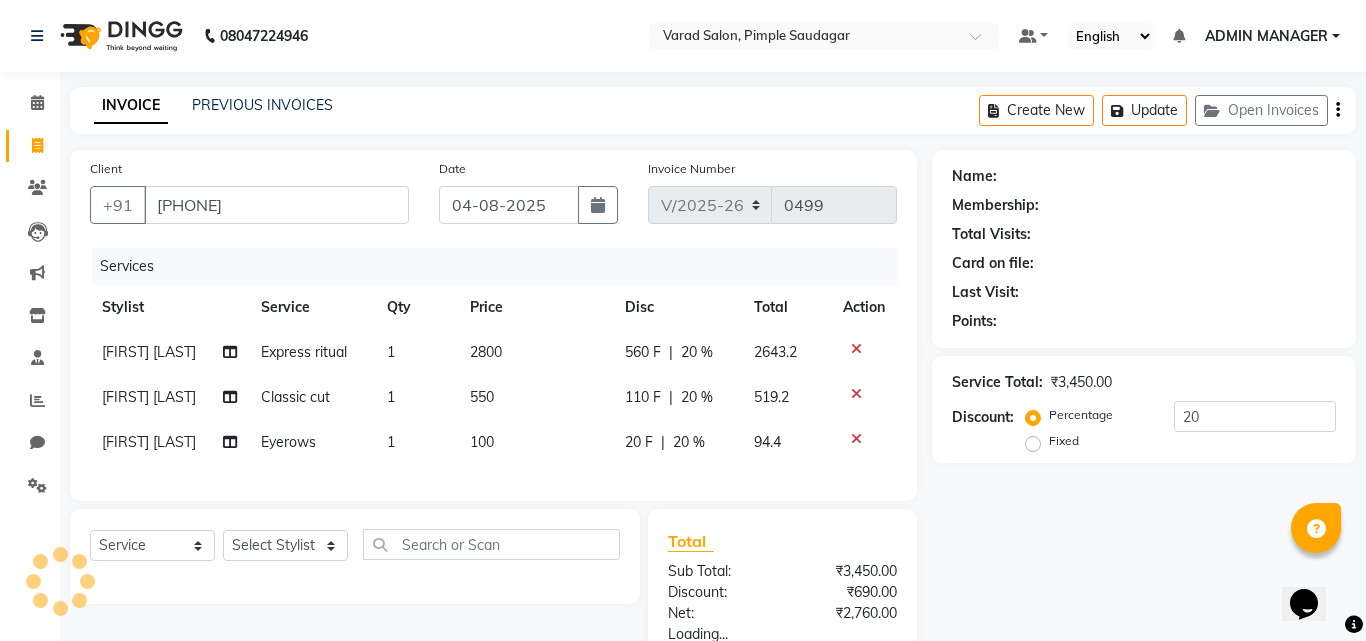 type on "0" 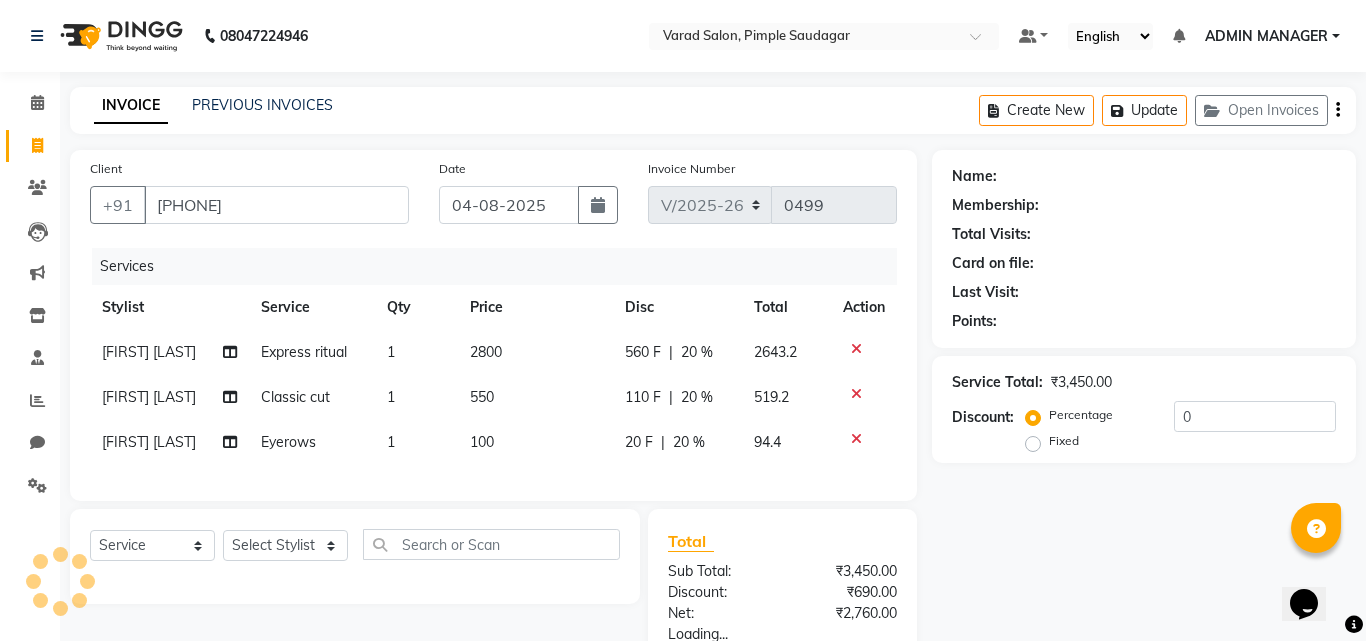 select on "1: Object" 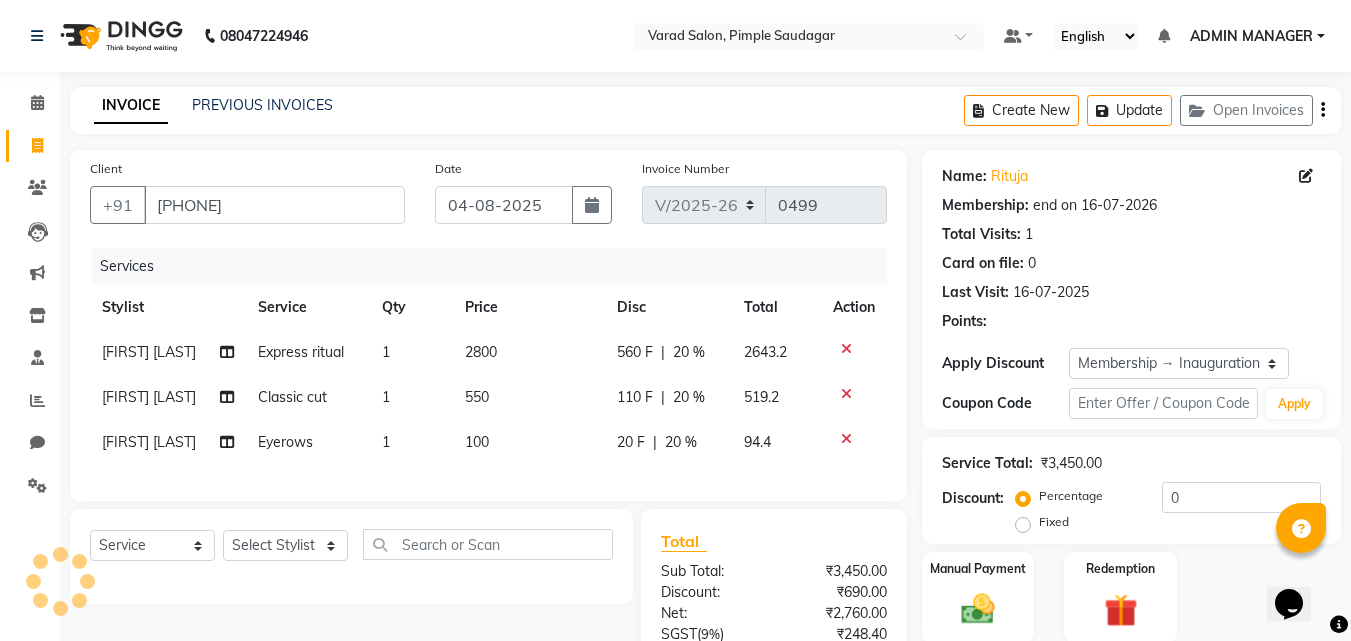 type on "20" 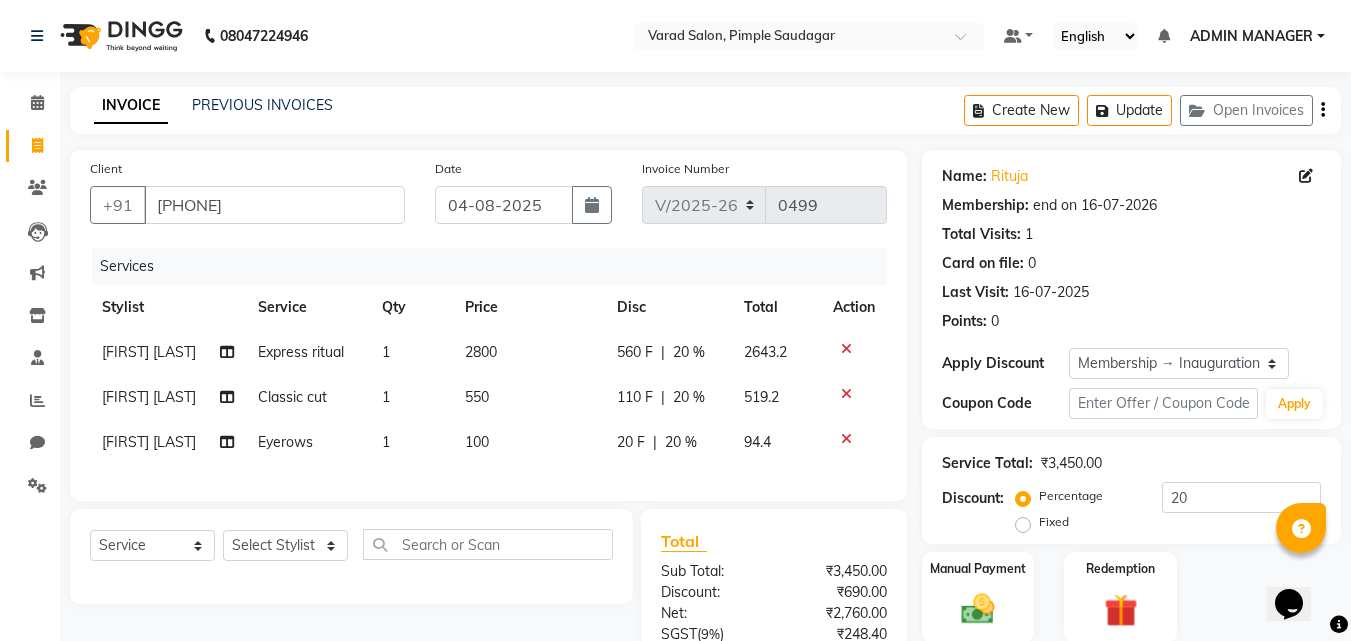 scroll, scrollTop: 200, scrollLeft: 0, axis: vertical 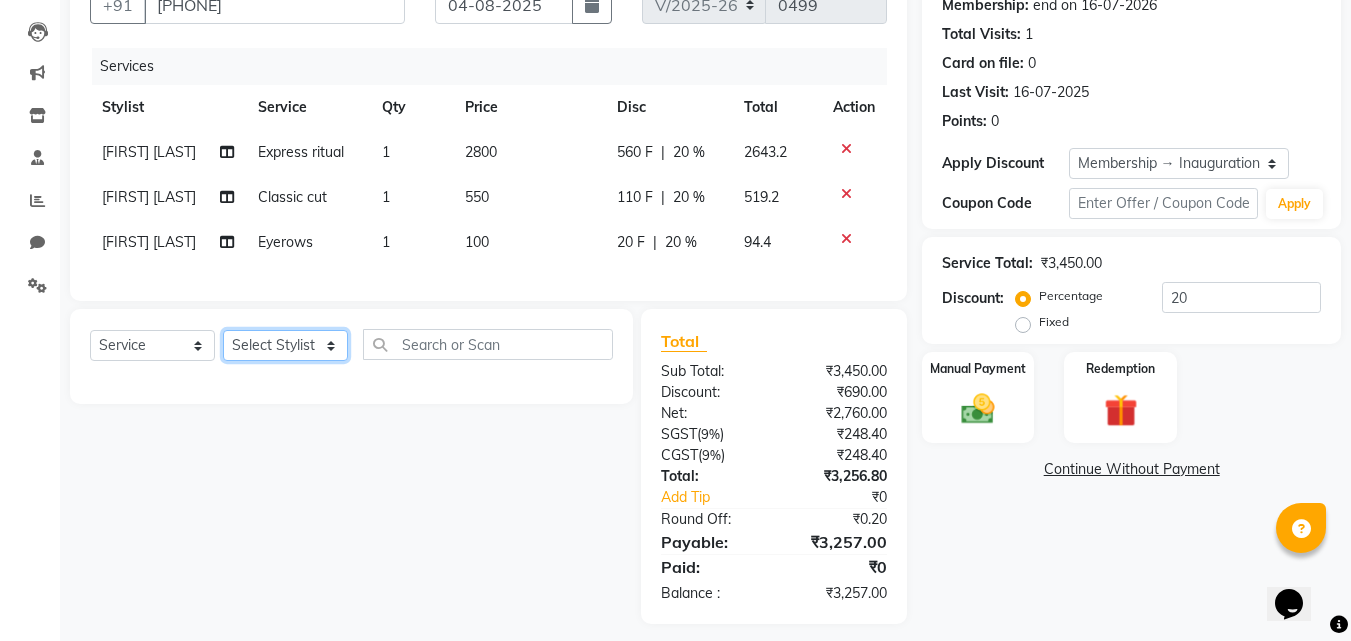 click on "Select Stylist ADMIN MANAGER Ankita Chavan Govind Kamble NEHA SINGH Rajesh Raut Ruksana shikh tejas bhul" 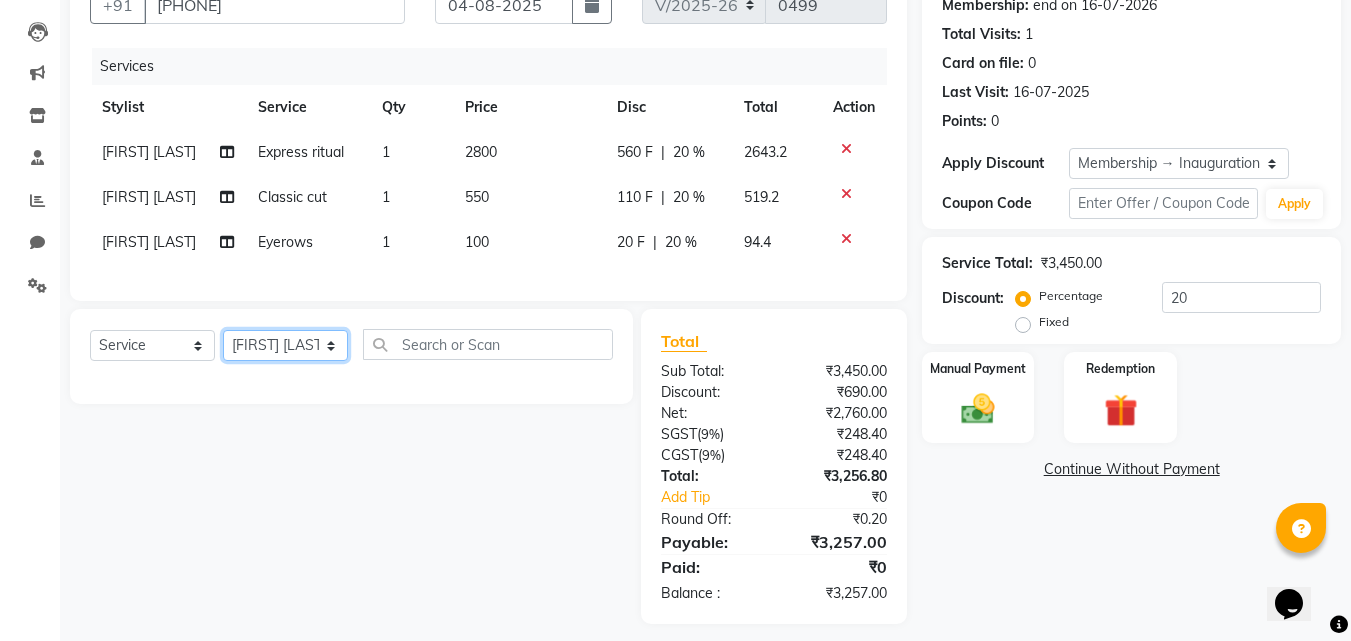 click on "Select Stylist ADMIN MANAGER Ankita Chavan Govind Kamble NEHA SINGH Rajesh Raut Ruksana shikh tejas bhul" 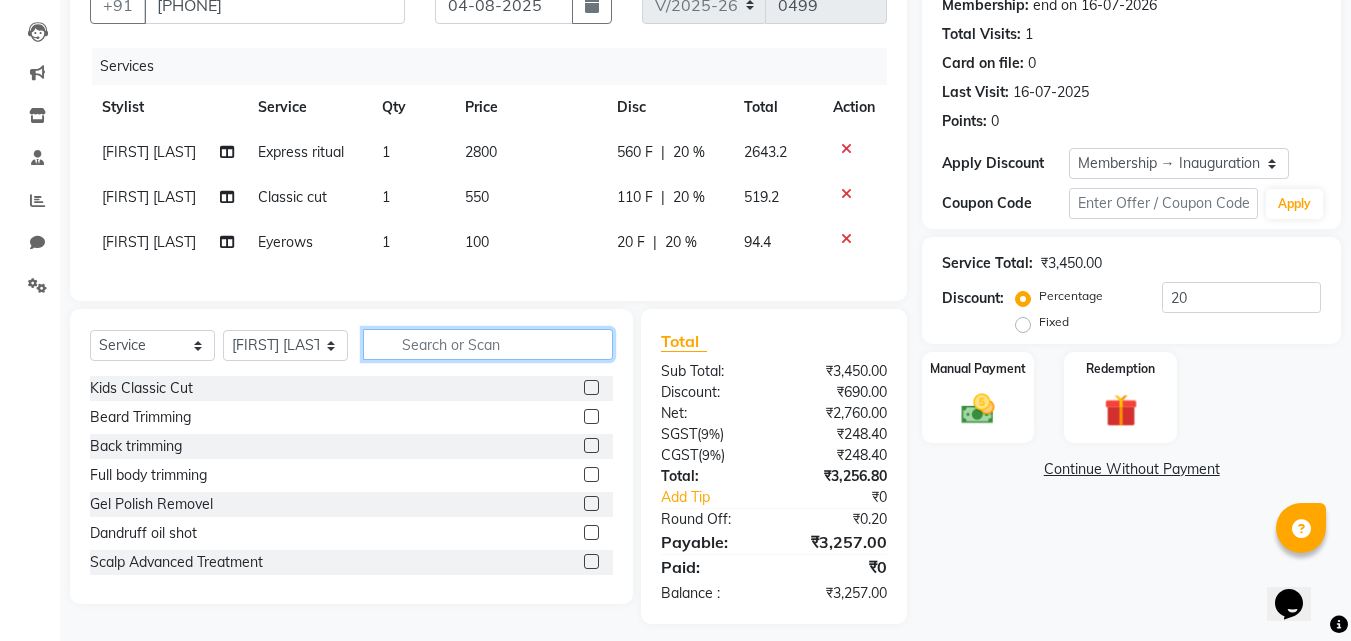 click 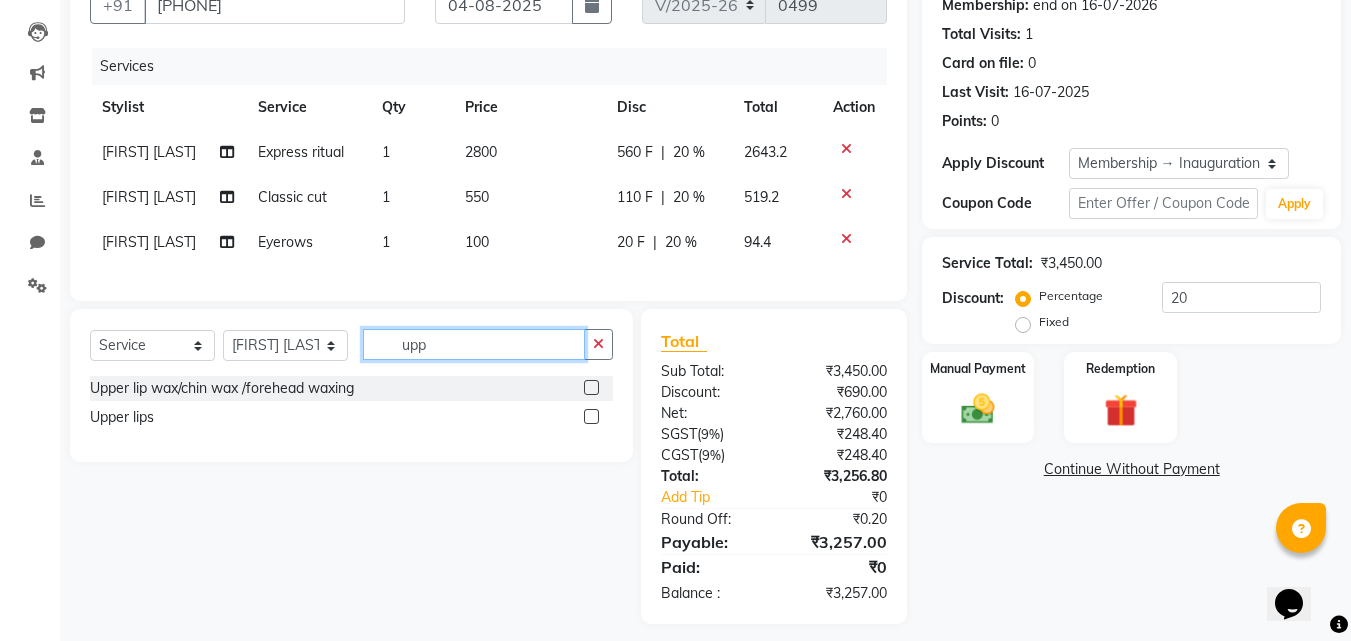 type on "upp" 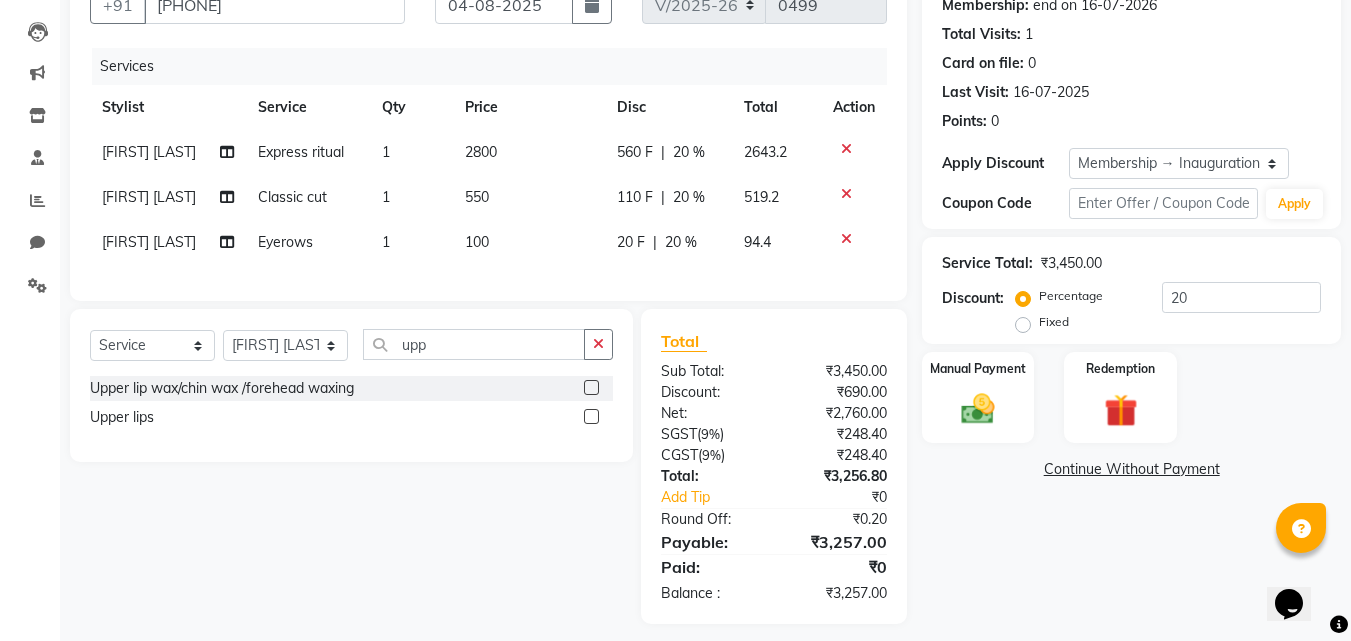 click 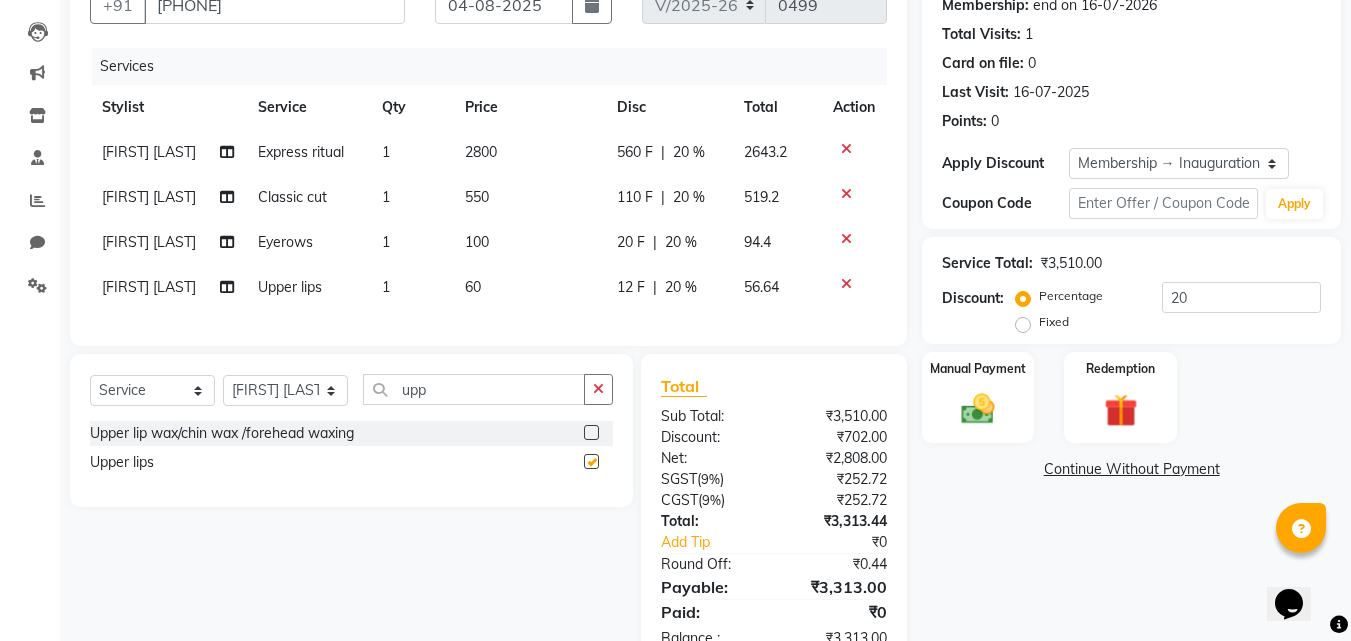 checkbox on "false" 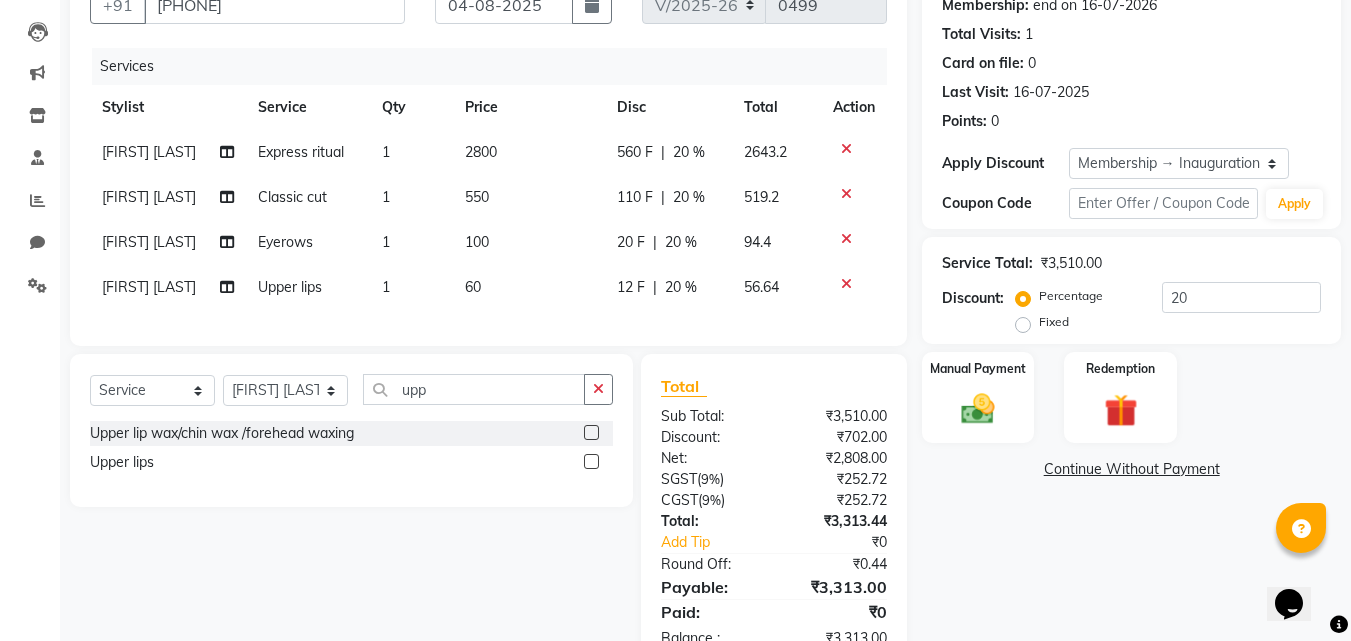 scroll, scrollTop: 273, scrollLeft: 0, axis: vertical 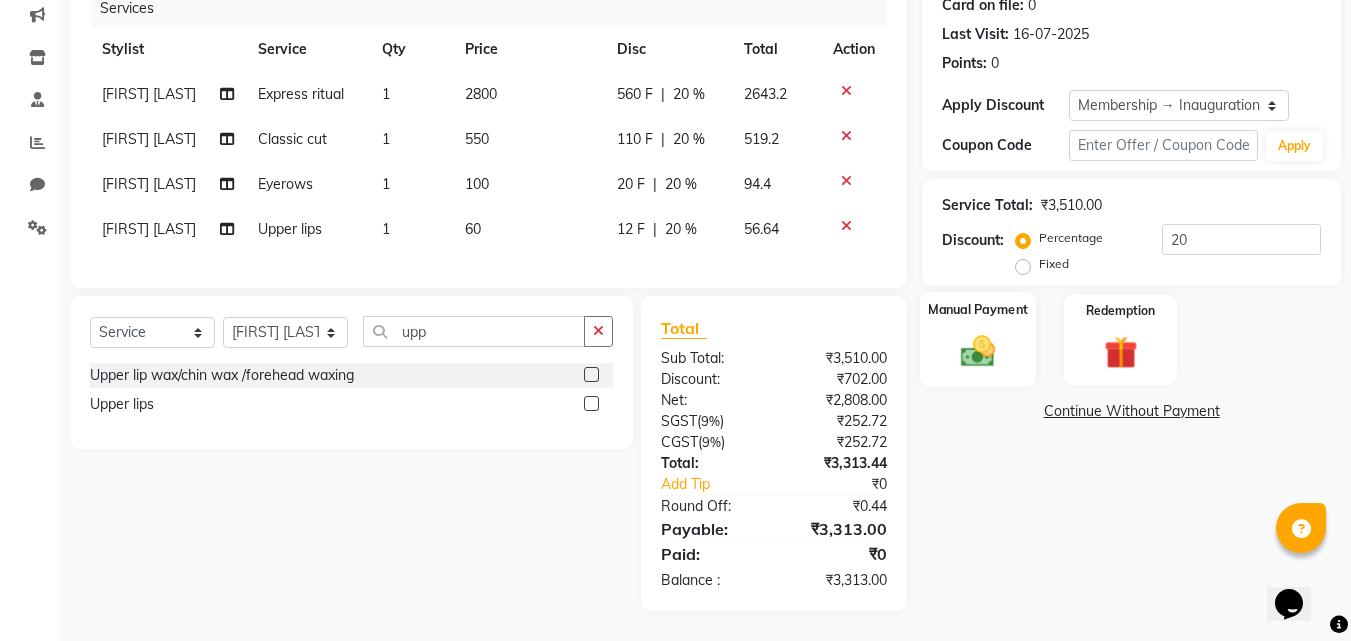 click on "Manual Payment" 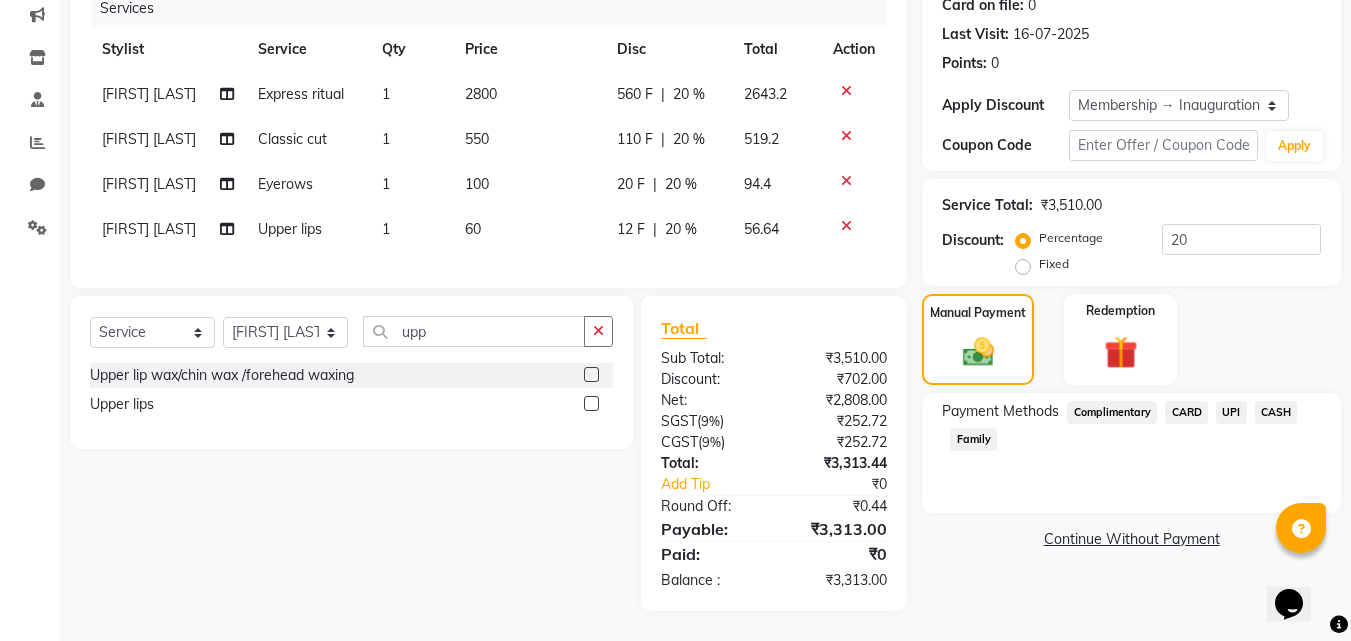 click on "UPI" 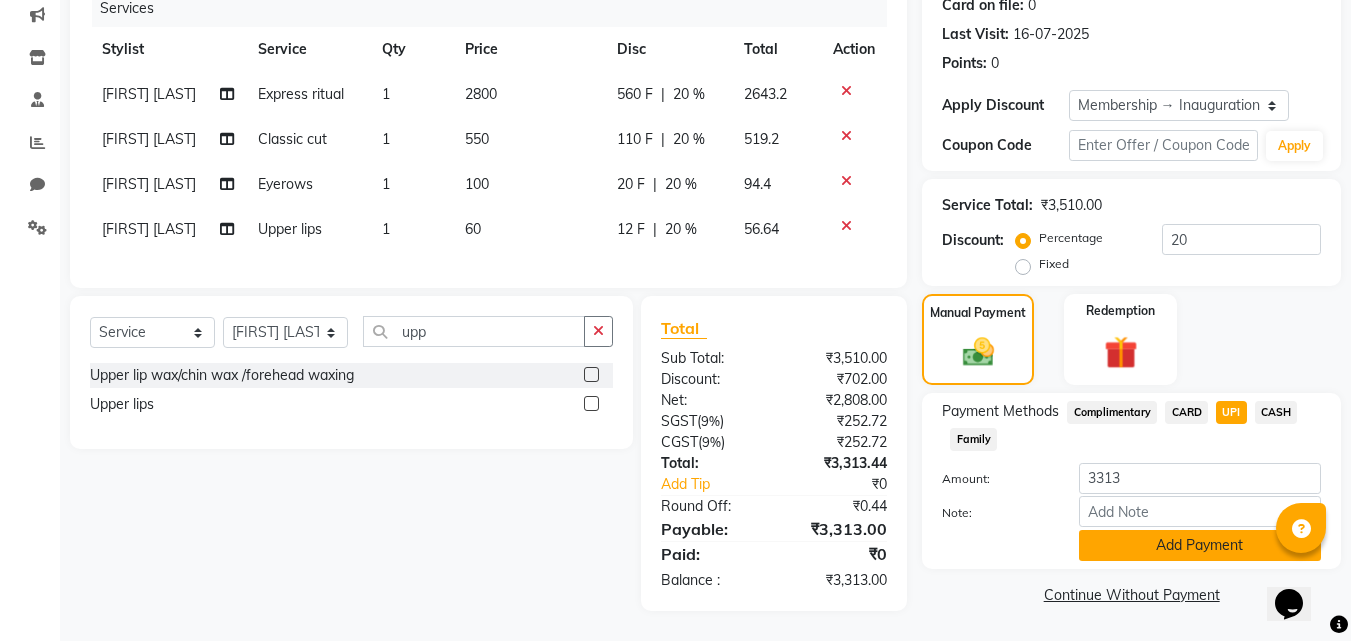 click on "Add Payment" 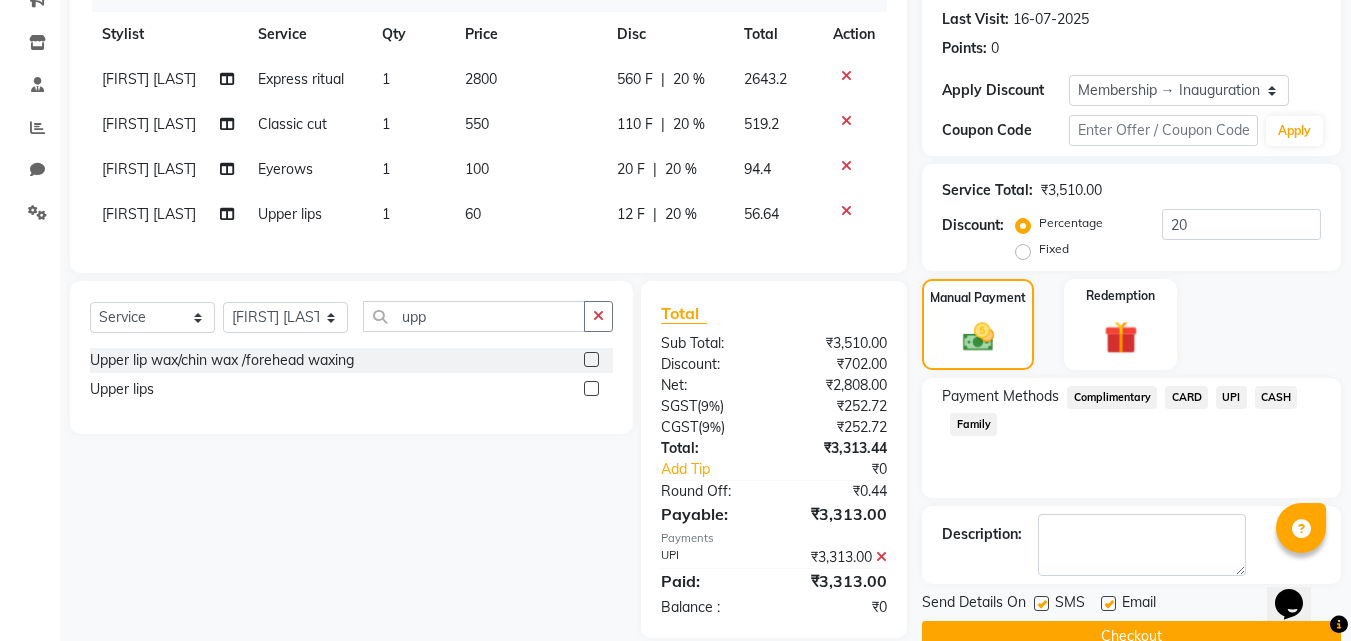 scroll, scrollTop: 315, scrollLeft: 0, axis: vertical 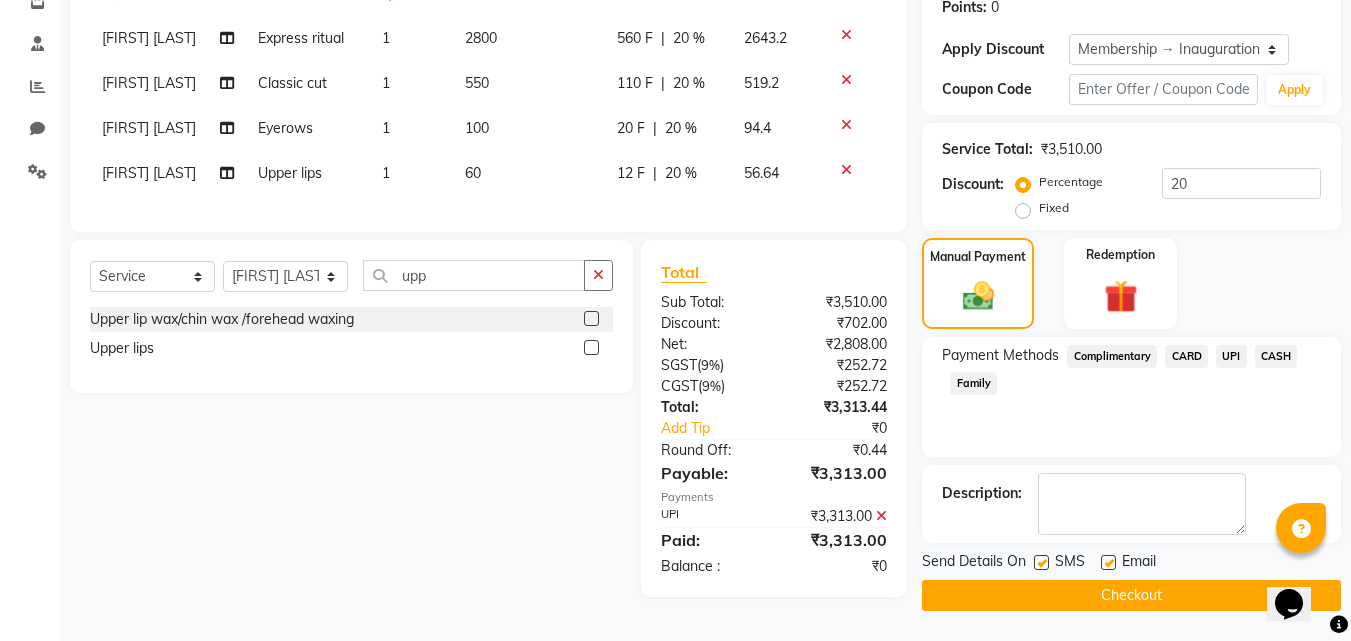 click on "Checkout" 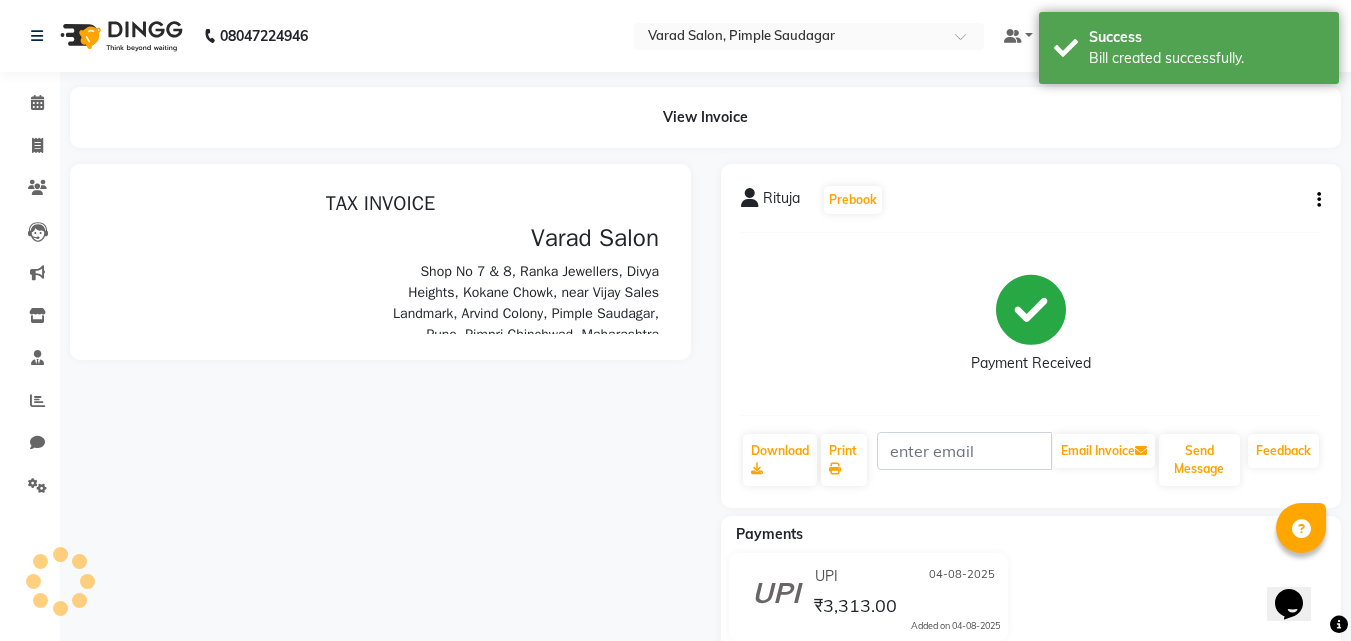 scroll, scrollTop: 0, scrollLeft: 0, axis: both 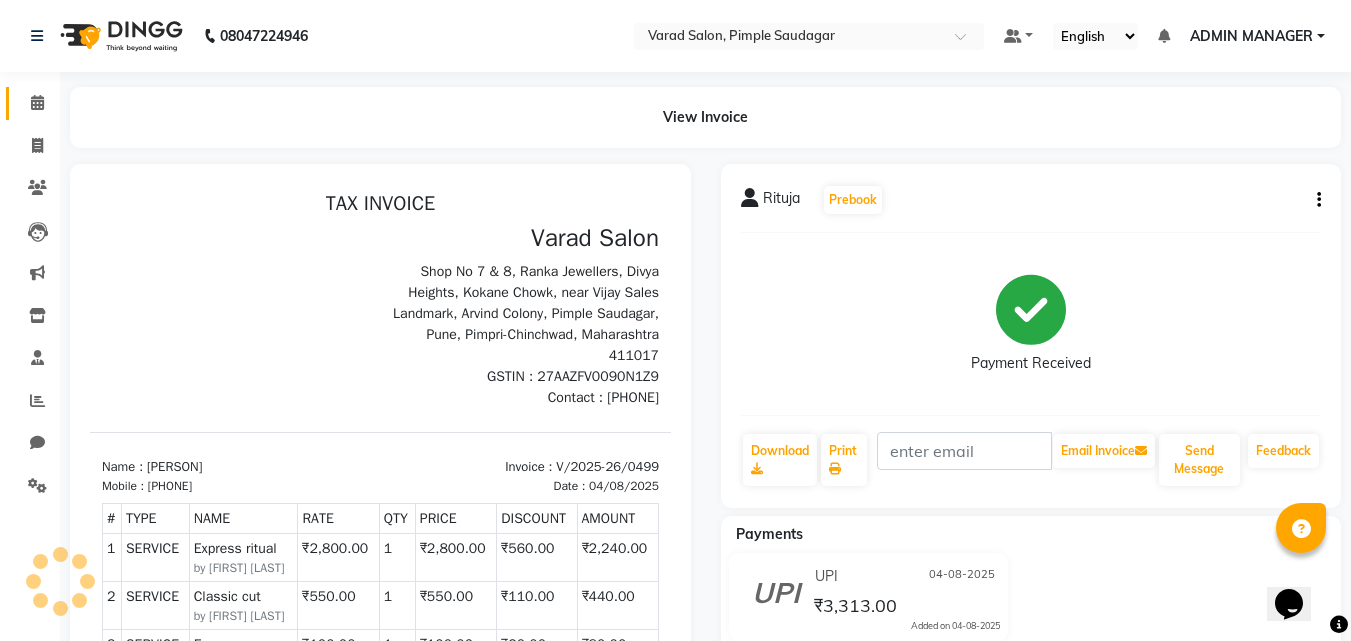 click 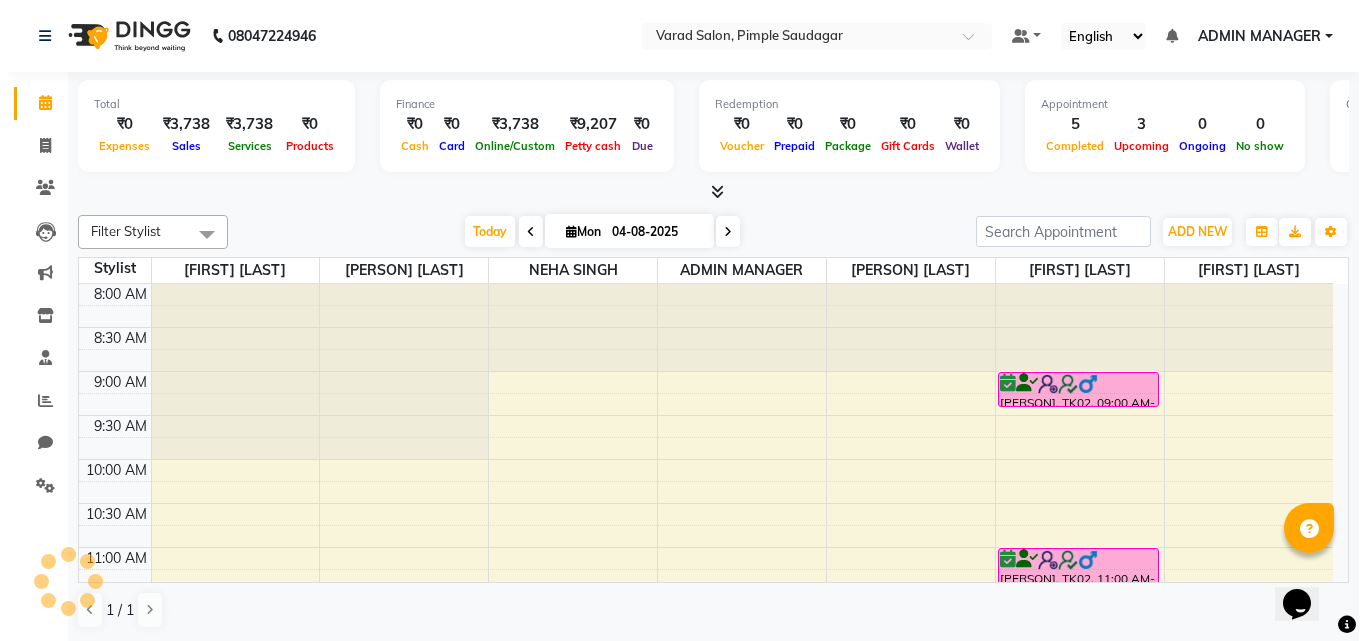 scroll, scrollTop: 0, scrollLeft: 0, axis: both 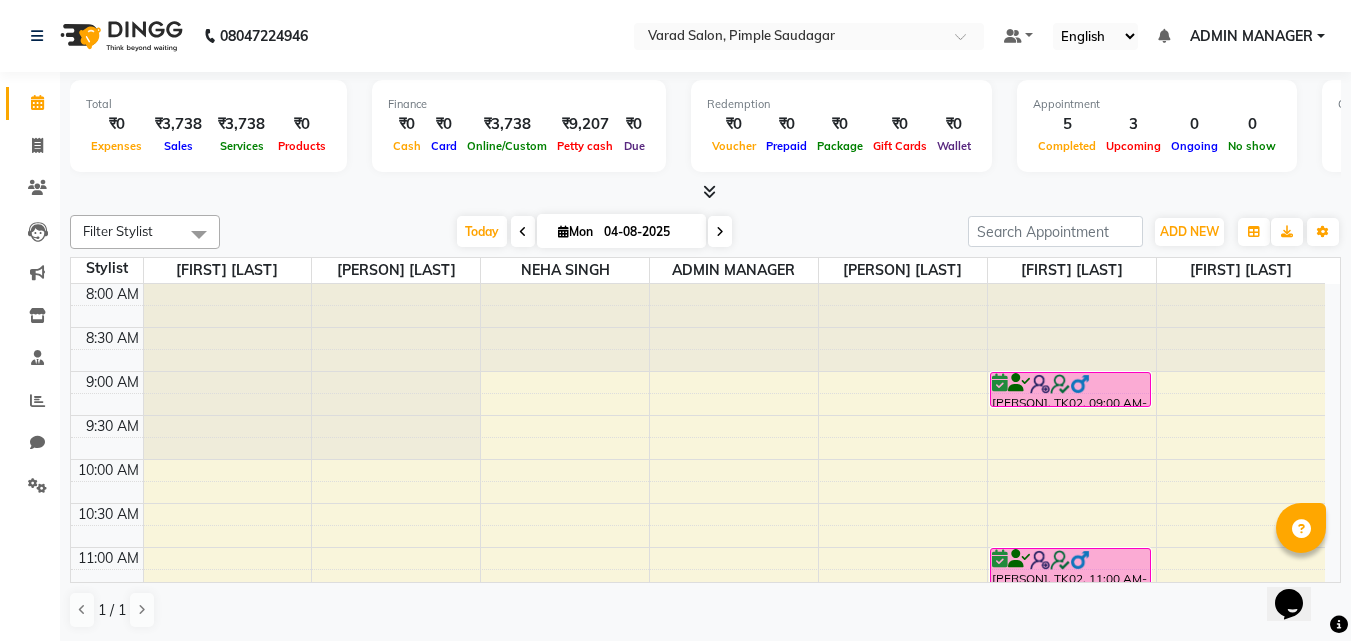 click at bounding box center (709, 191) 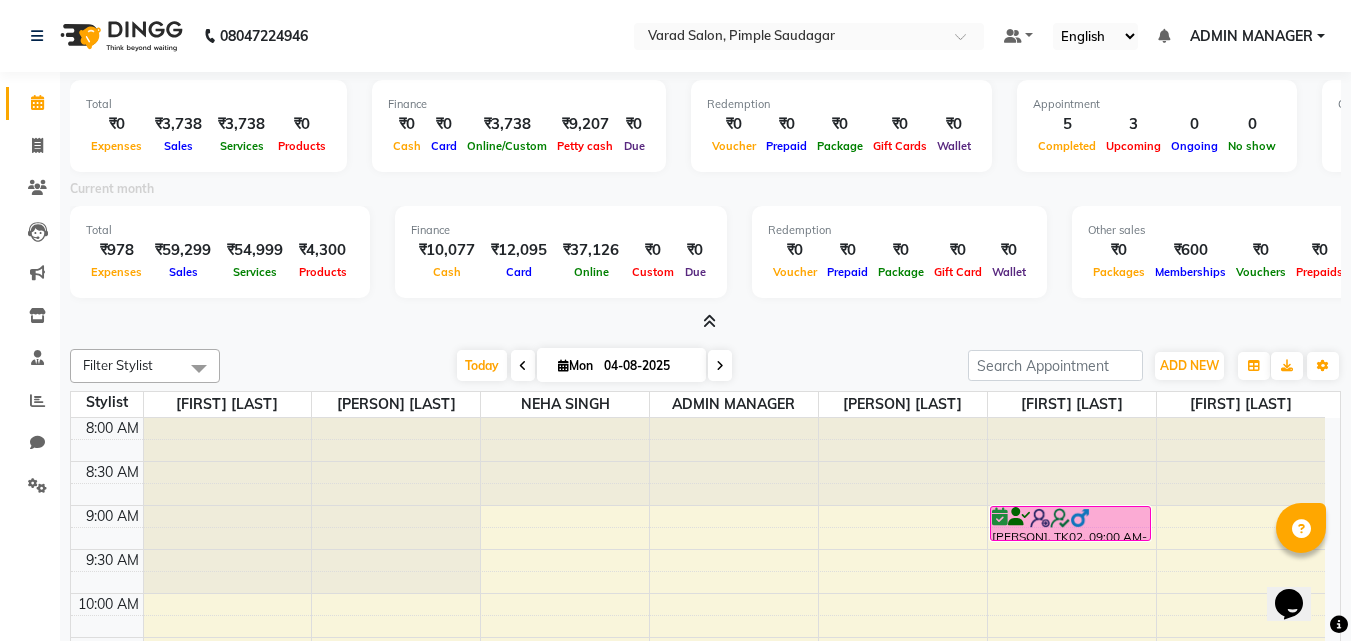 click at bounding box center [709, 321] 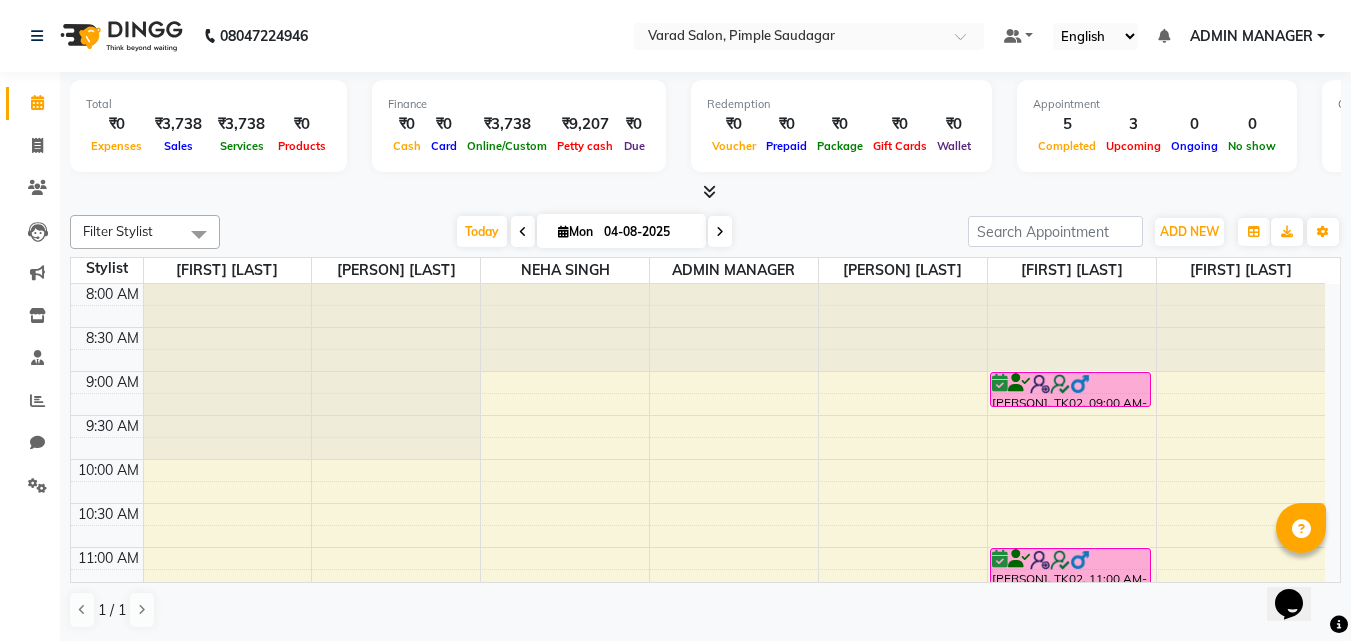 click on "Total  ₹0  Expenses ₹3,738  Sales ₹3,738  Services ₹0  Products Finance  ₹0  Cash ₹0  Card ₹3,738  Online/Custom ₹9,207 Petty cash ₹0 Due  Redemption  ₹0 Voucher ₹0 Prepaid ₹0 Package ₹0  Gift Cards ₹0  Wallet  Appointment  5 Completed 3 Upcoming 0 Ongoing 0 No show  Other sales  ₹0  Packages ₹0  Memberships ₹0  Vouchers ₹0  Prepaids ₹0  Gift Cards" at bounding box center (705, 137) 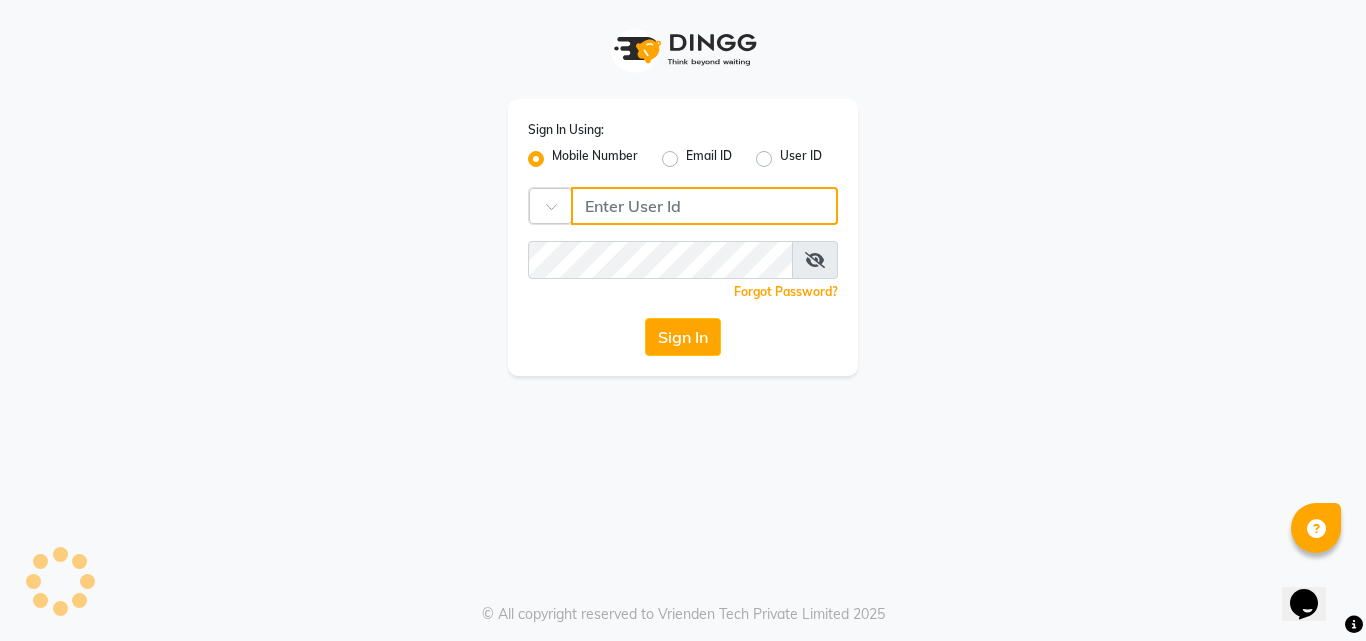 type on "9657515199" 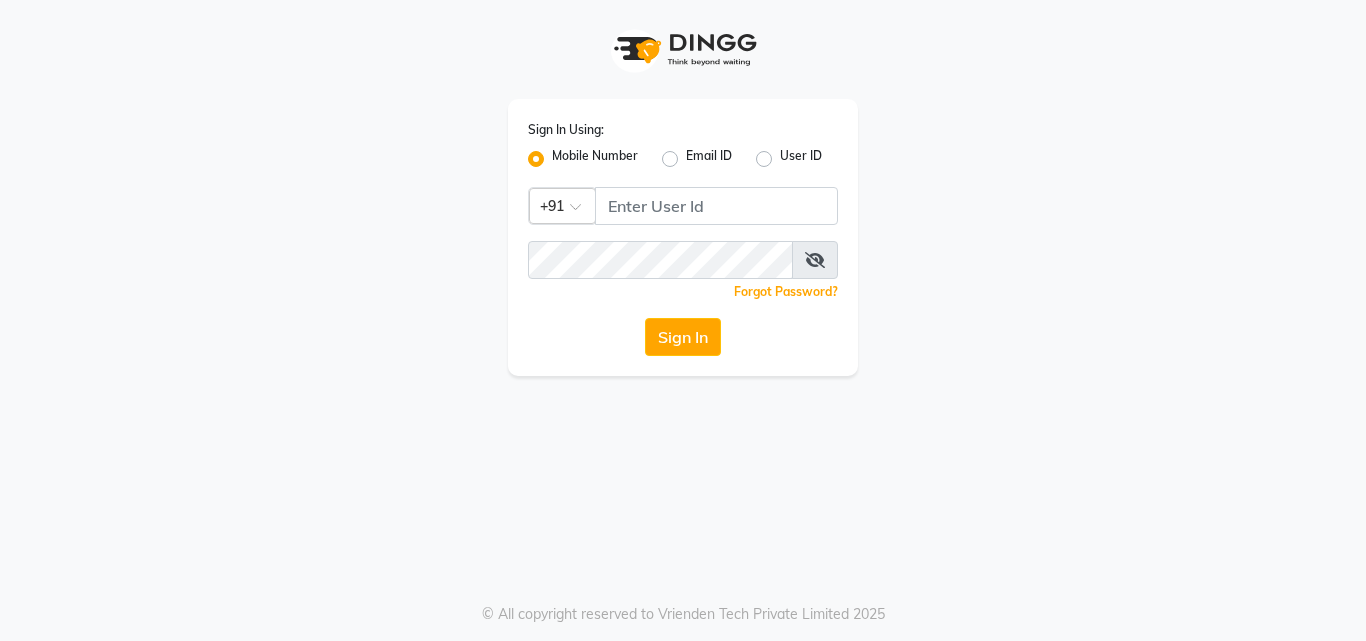 scroll, scrollTop: 0, scrollLeft: 0, axis: both 